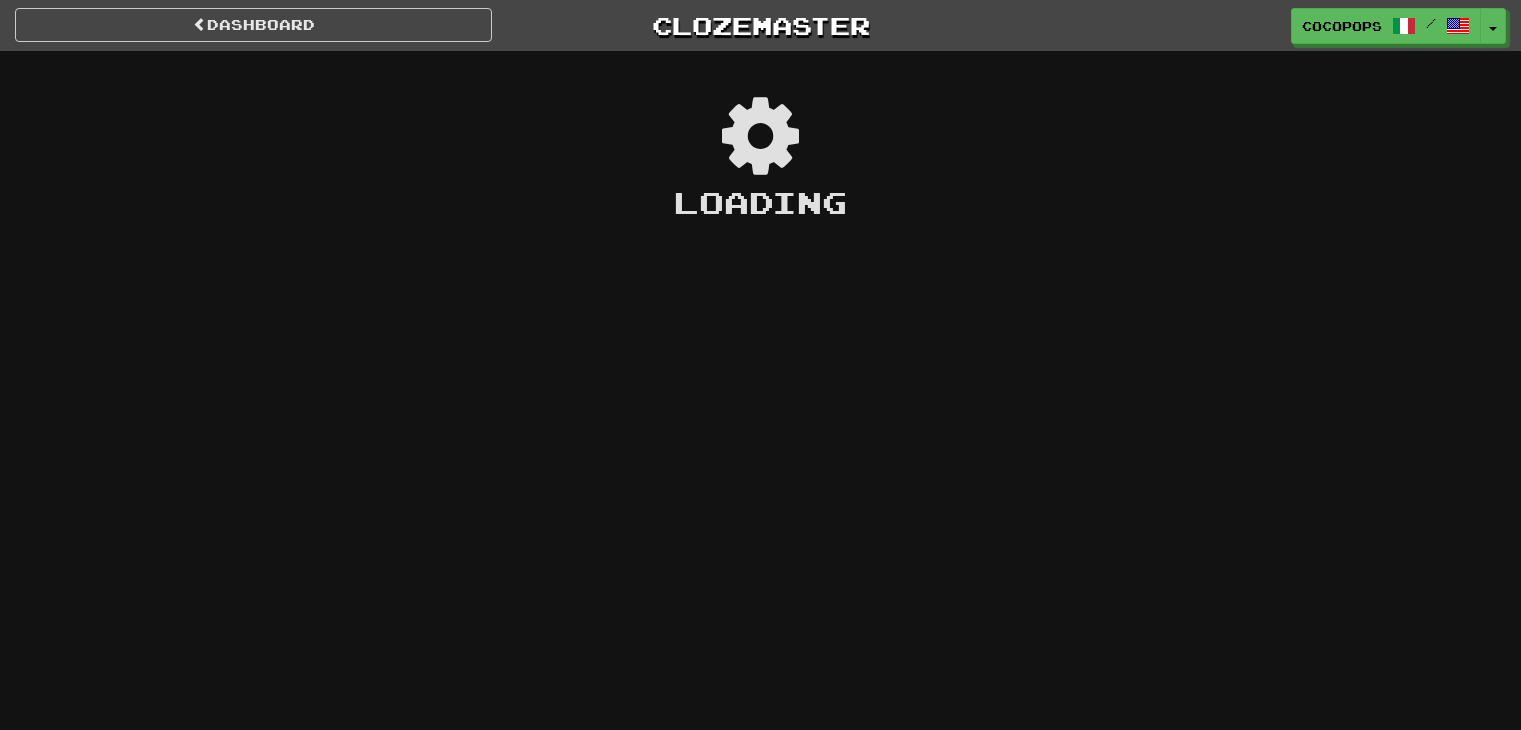 scroll, scrollTop: 0, scrollLeft: 0, axis: both 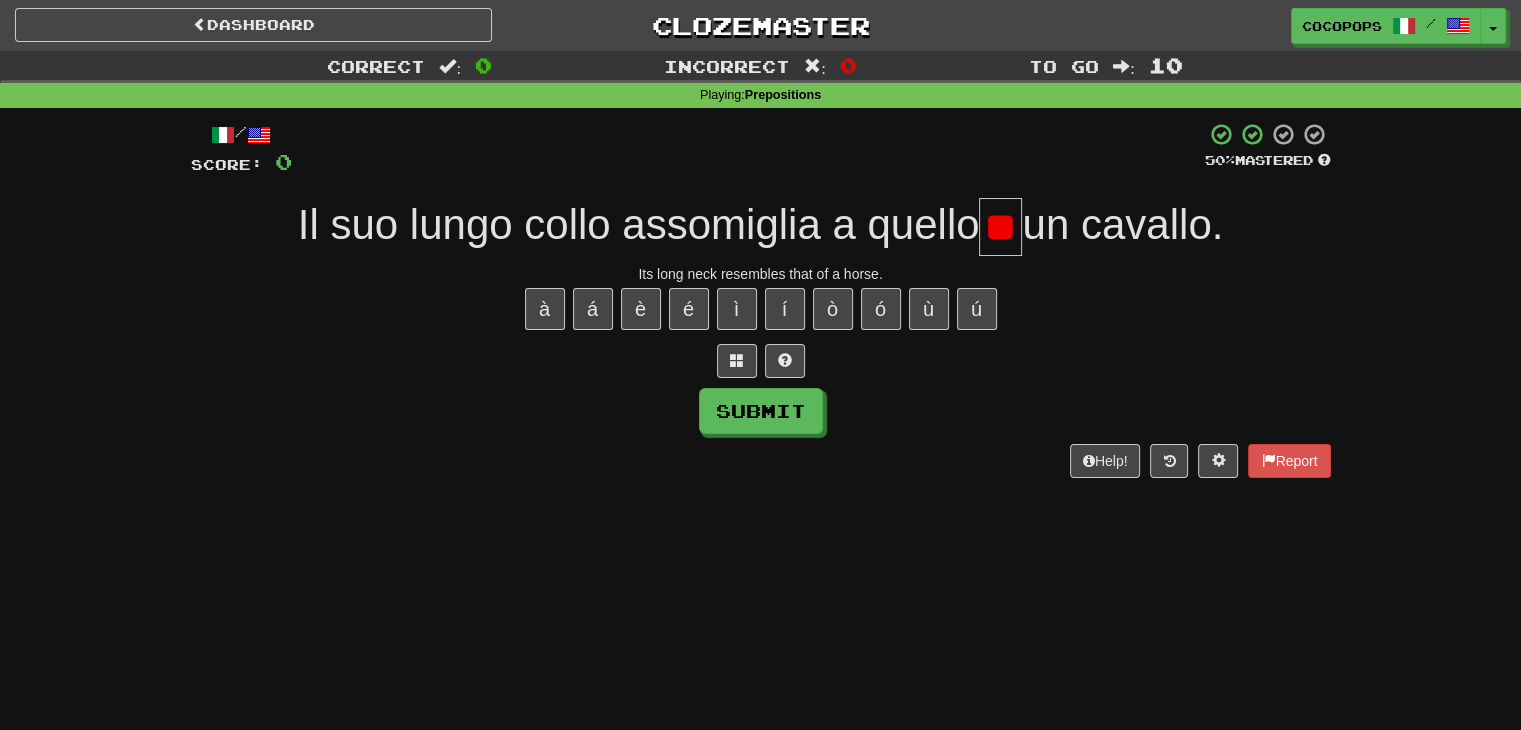 type on "*" 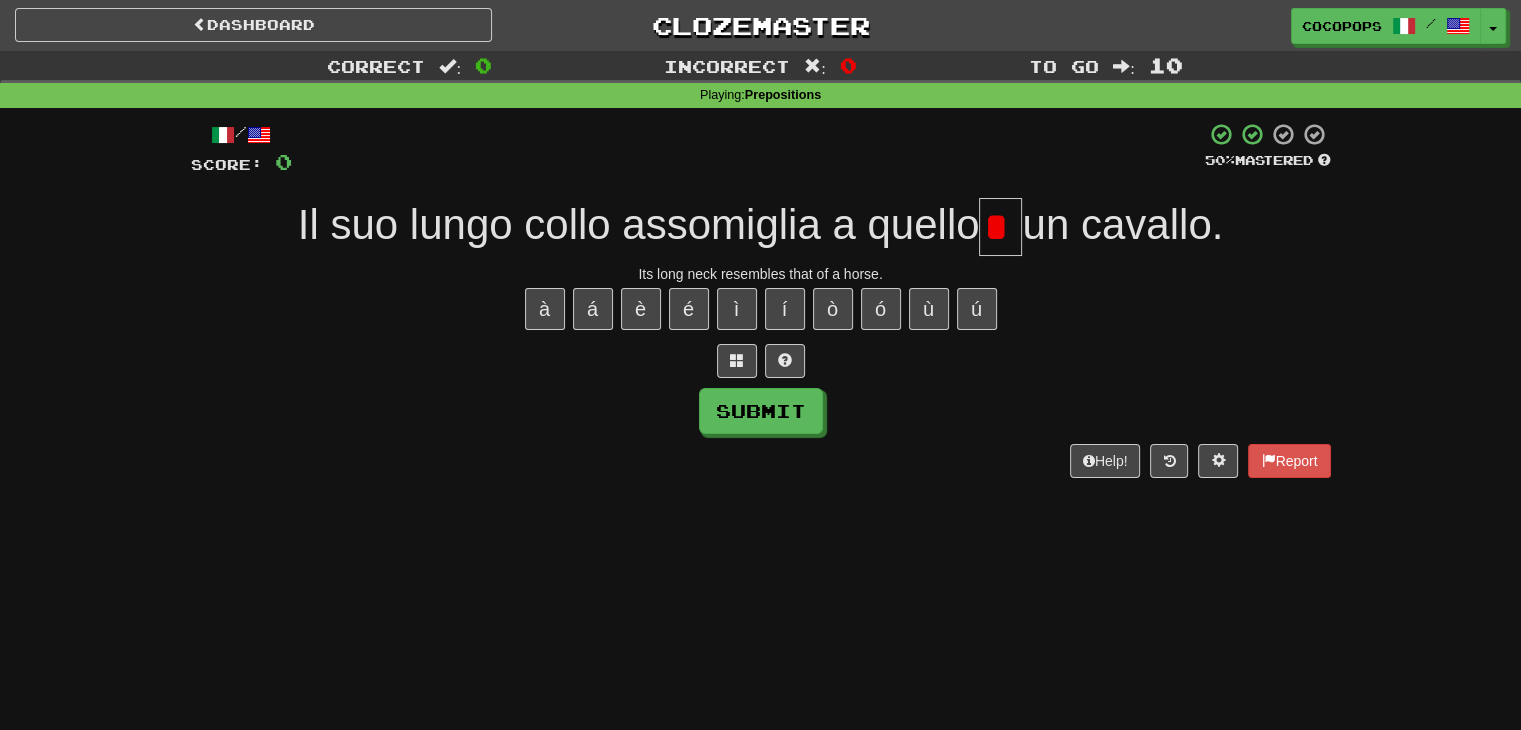 scroll, scrollTop: 0, scrollLeft: 0, axis: both 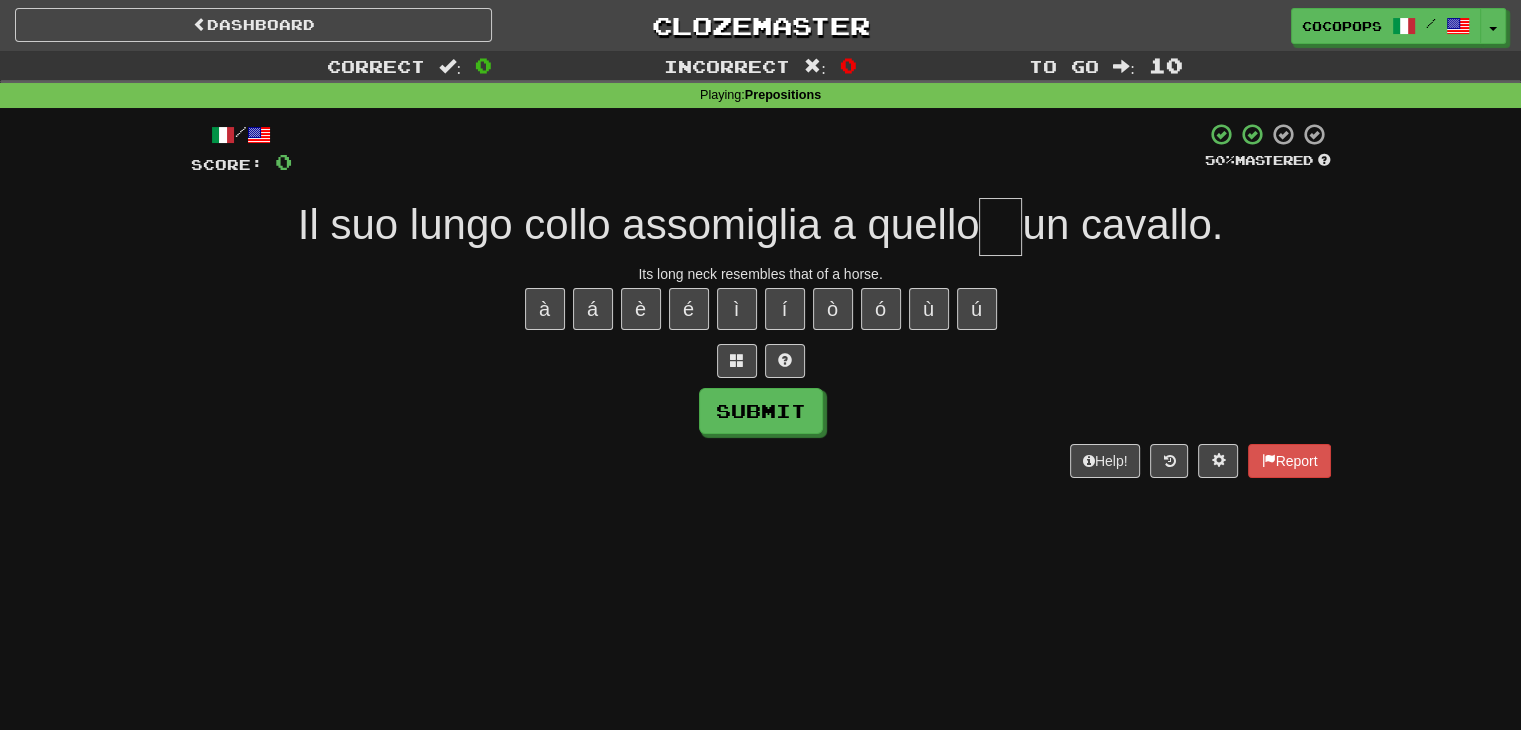 type on "*" 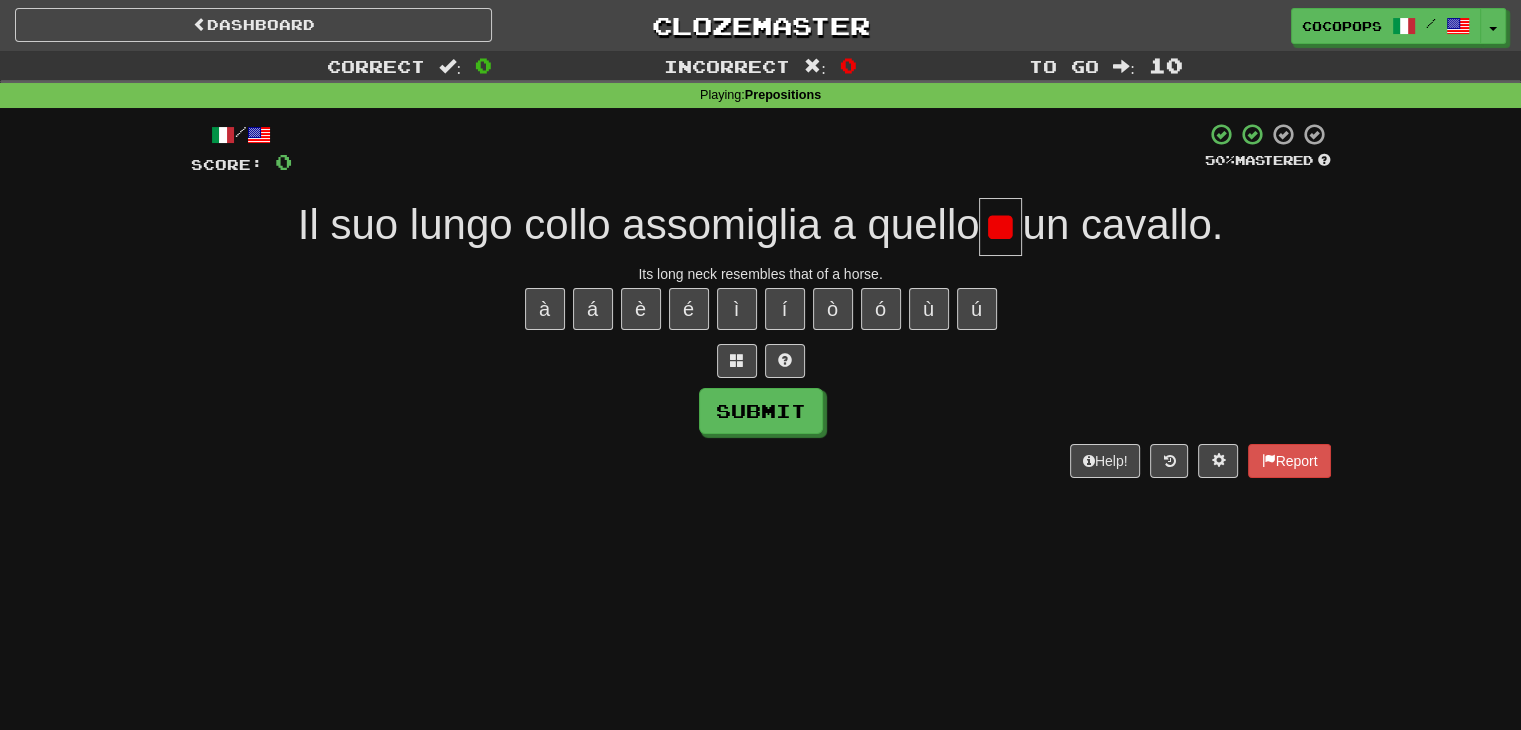 scroll, scrollTop: 0, scrollLeft: 8, axis: horizontal 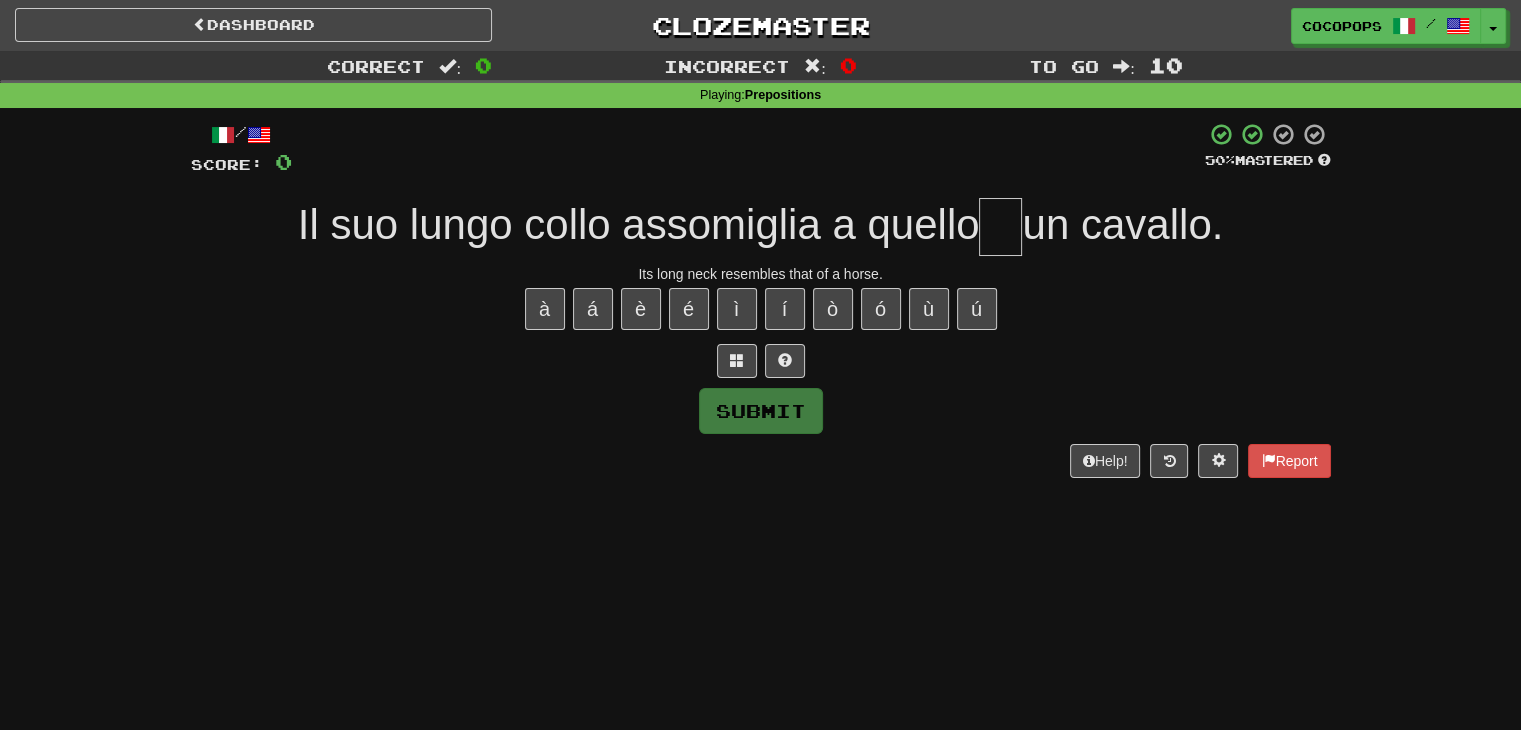 type on "*" 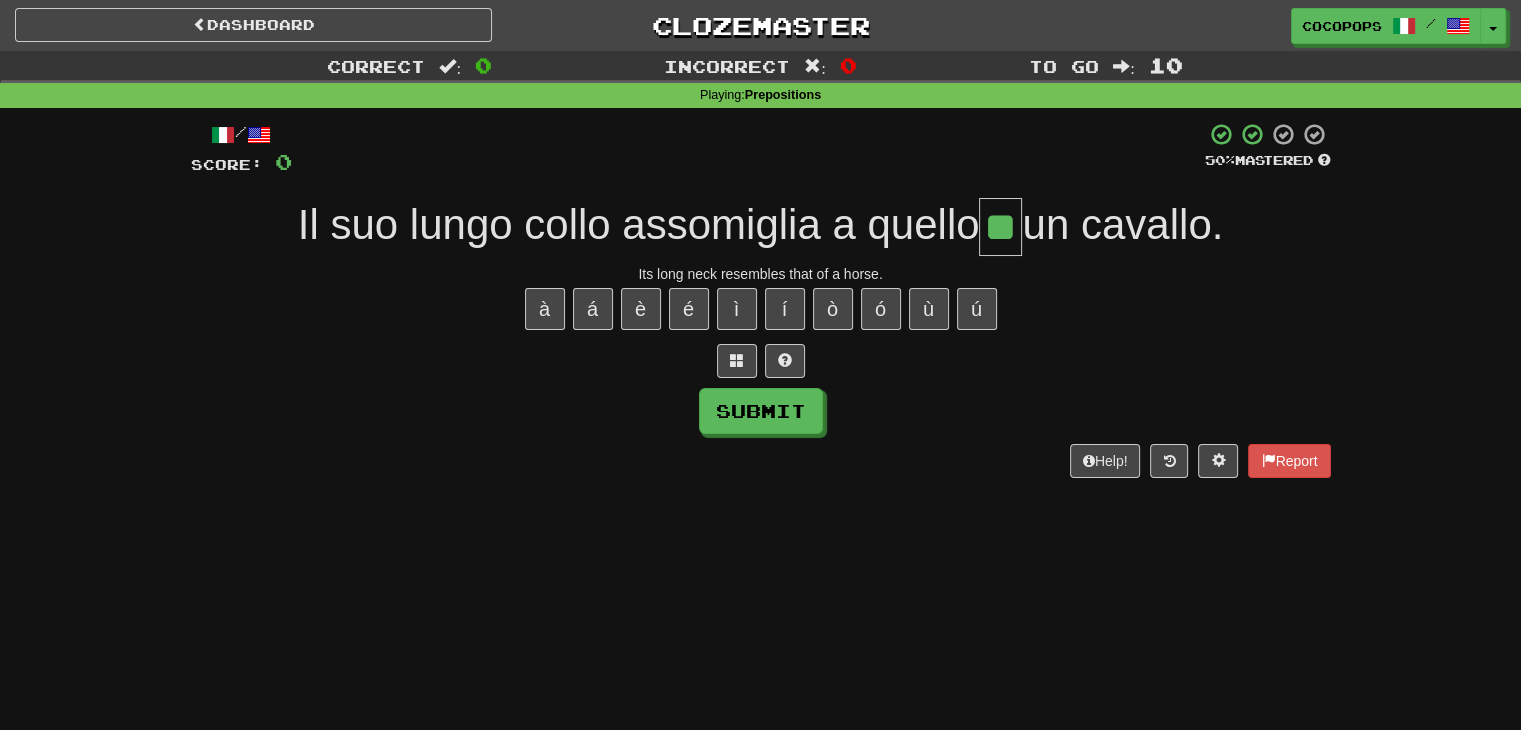 type on "**" 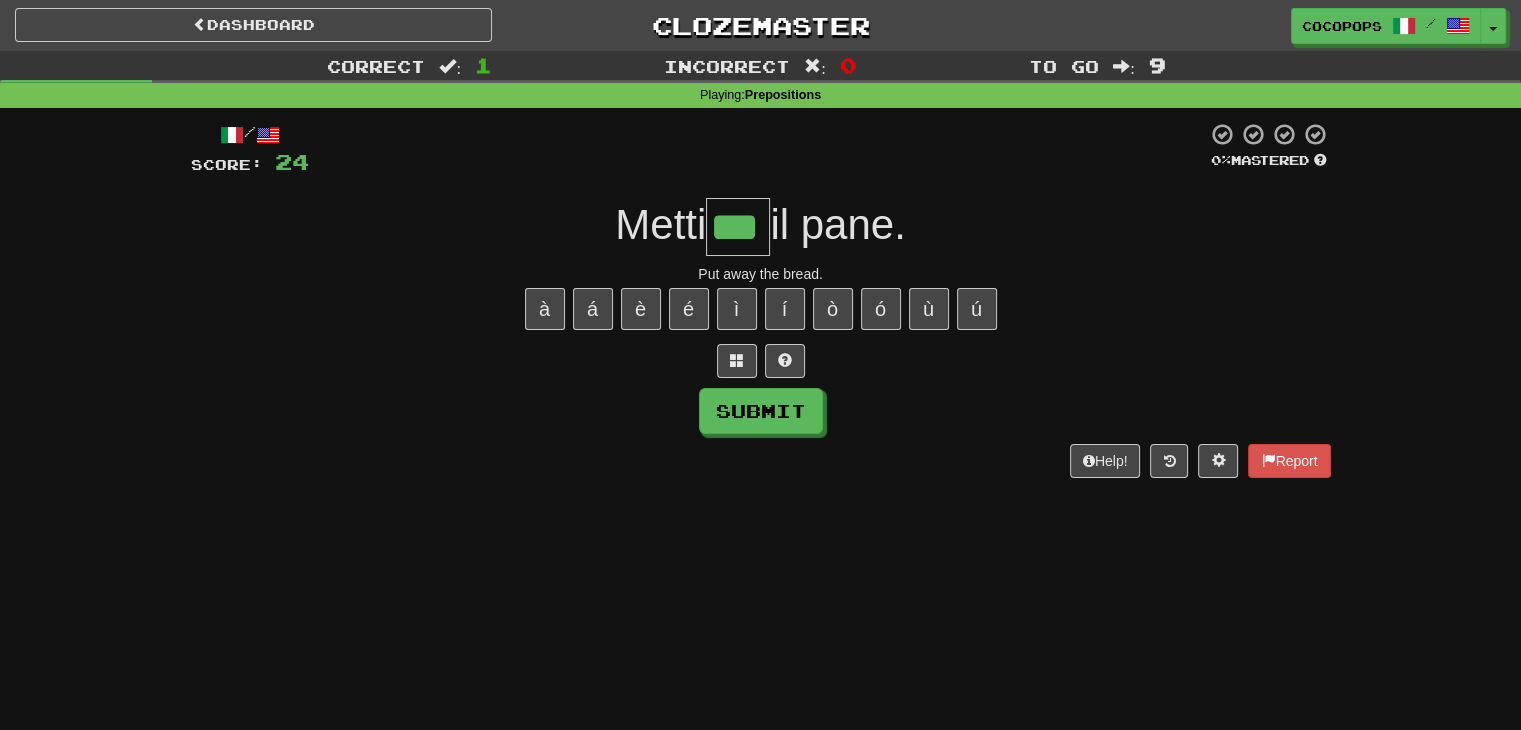 type on "***" 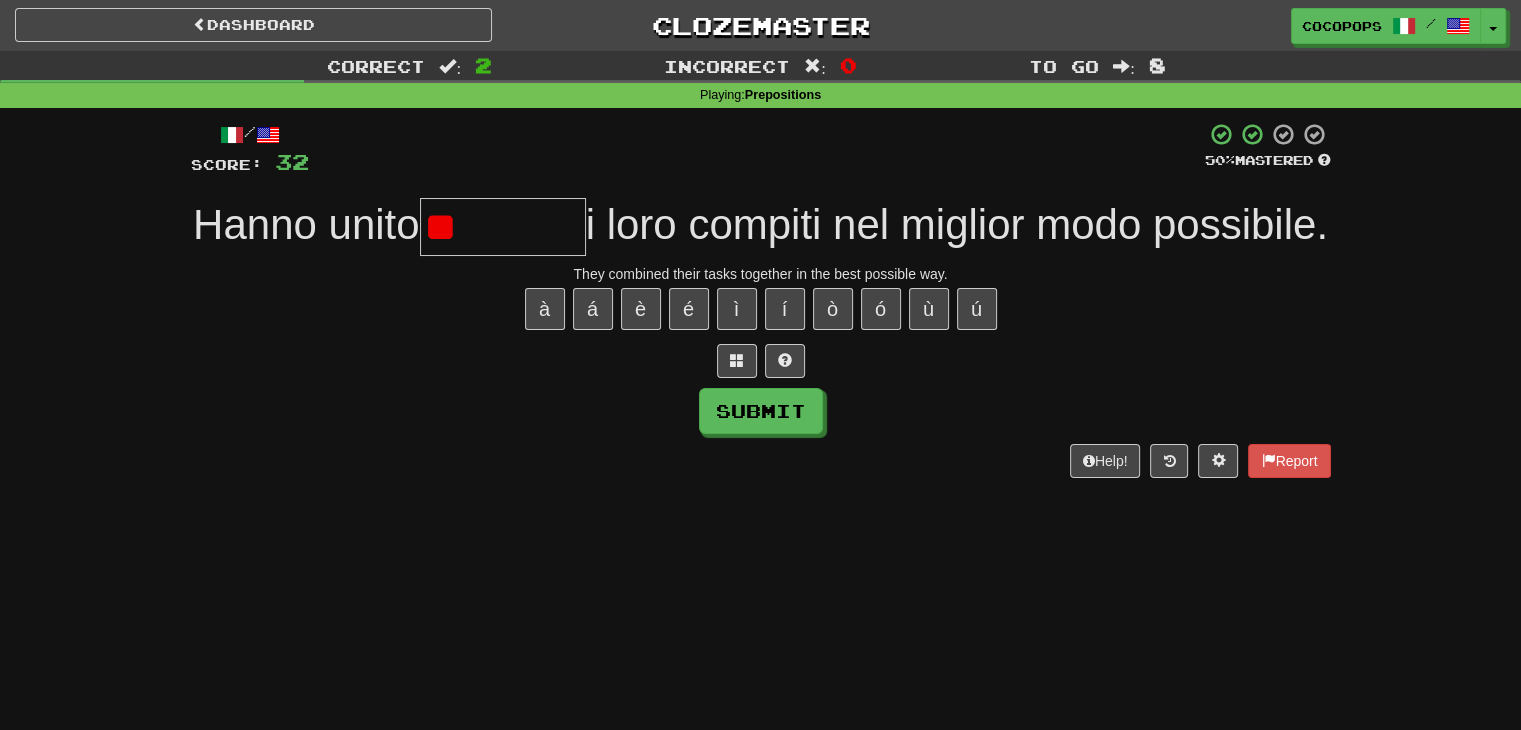 type on "*" 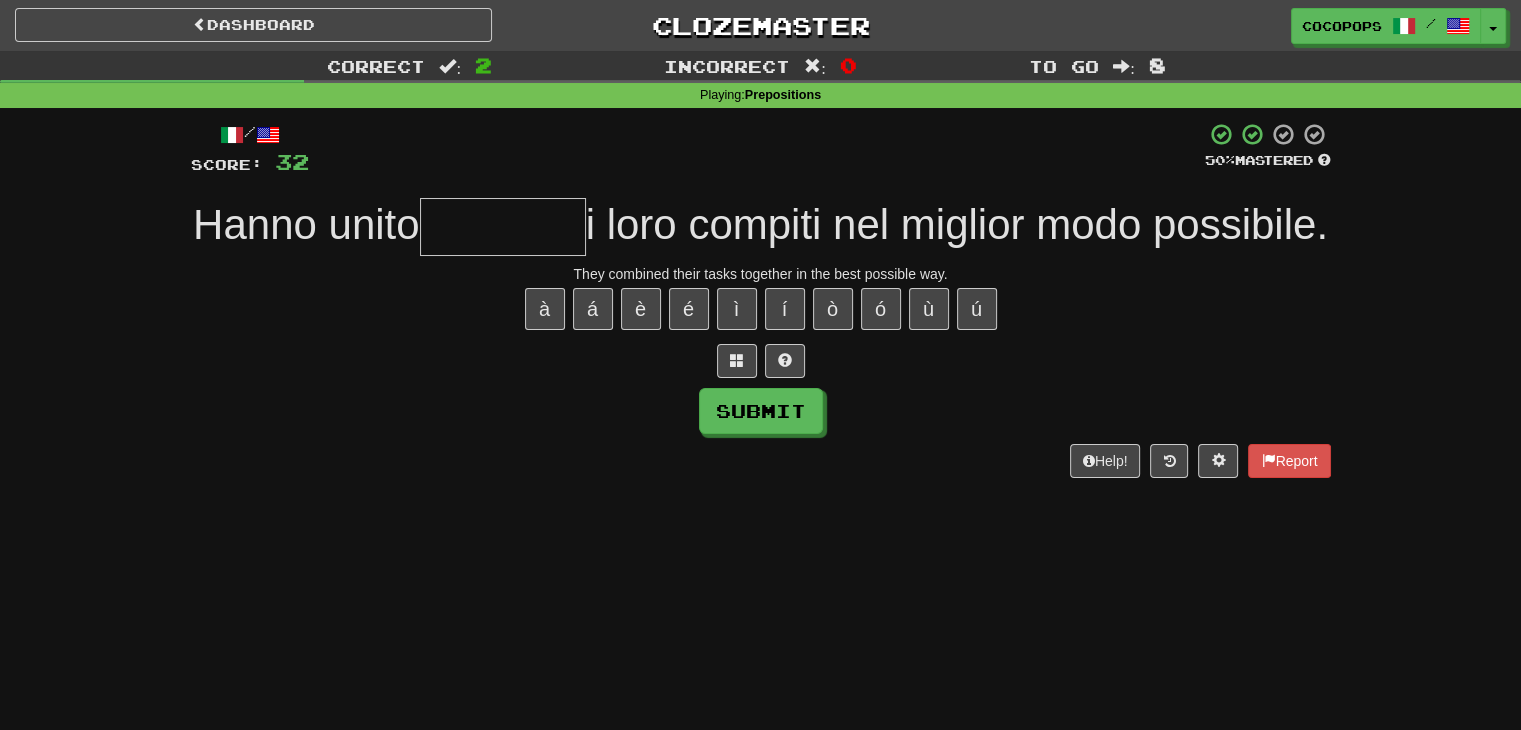 type on "*" 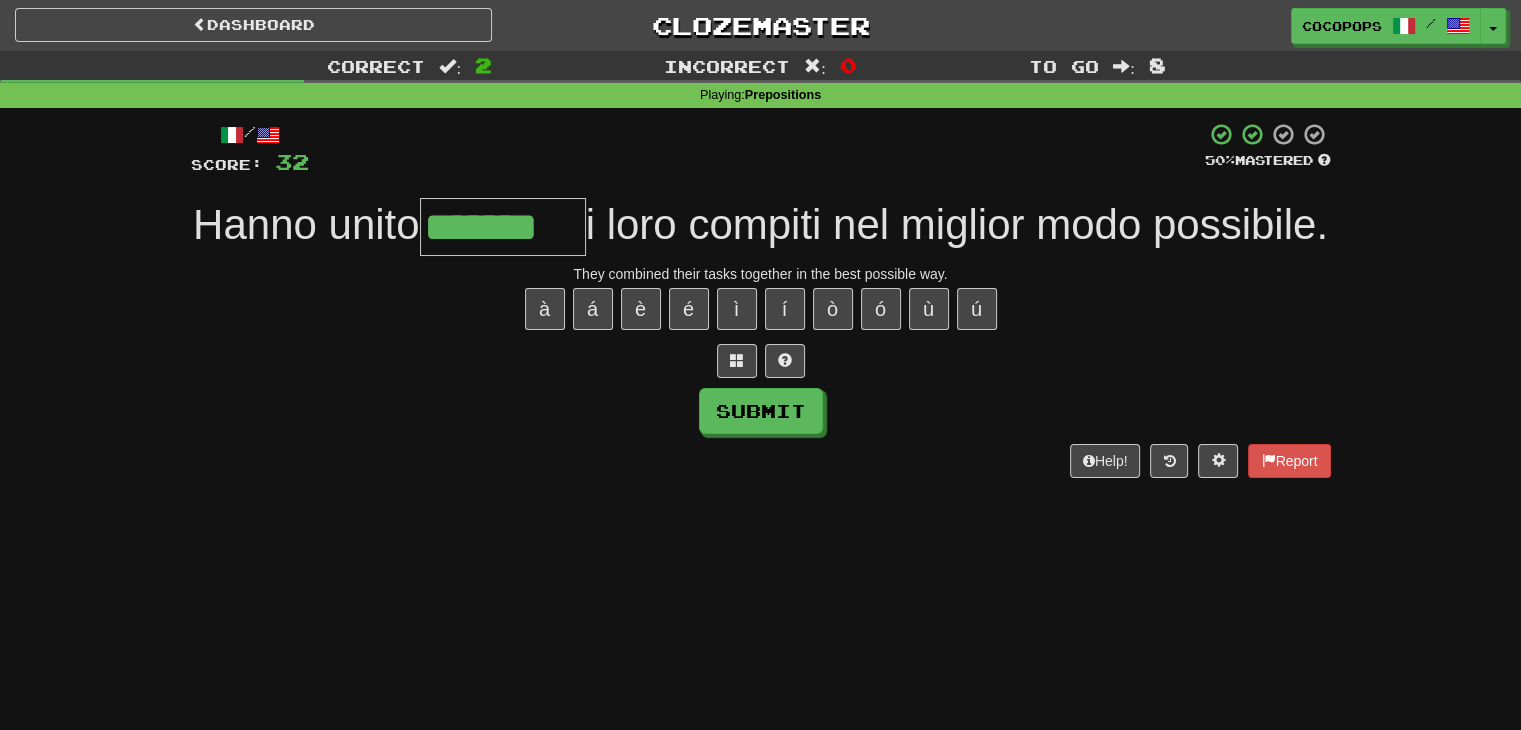 type on "*******" 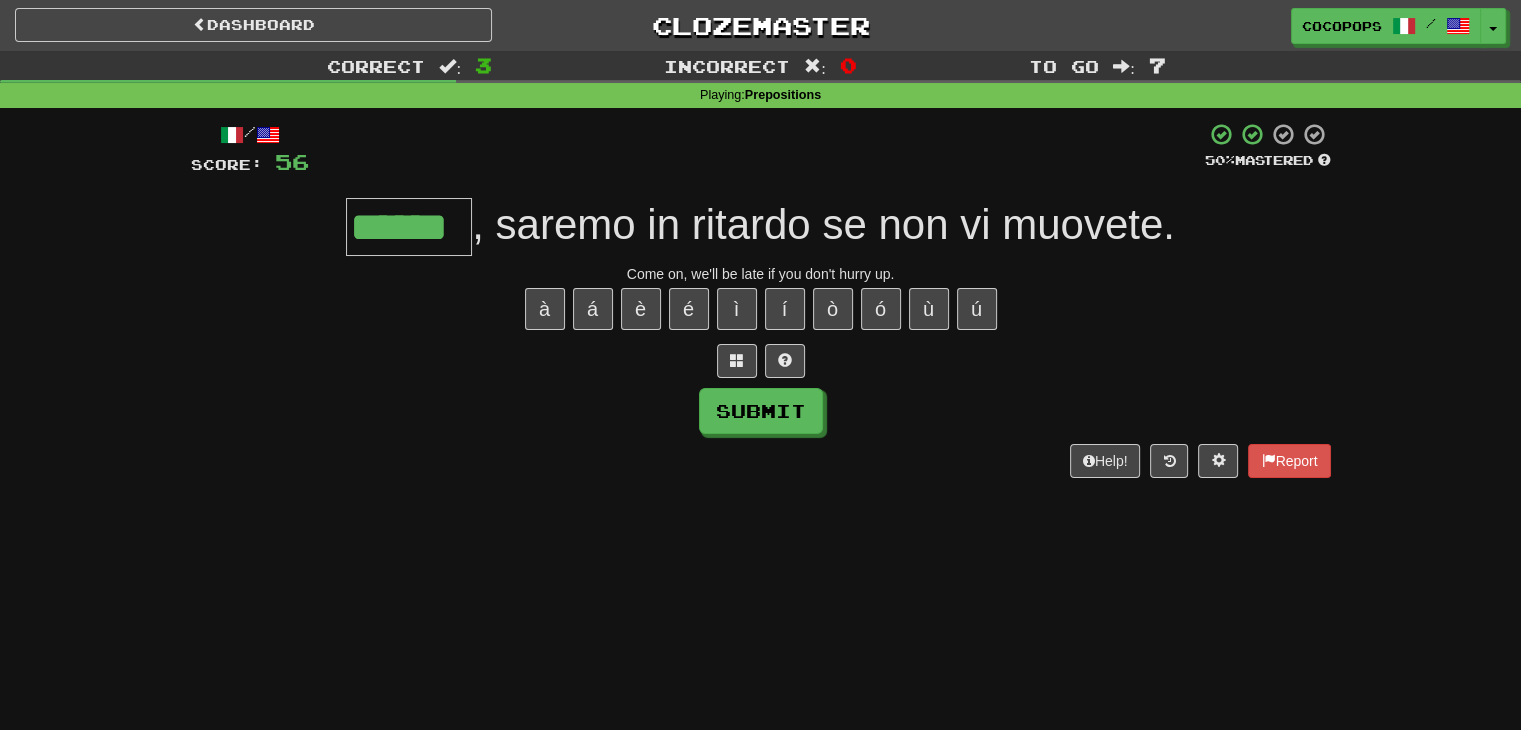type on "******" 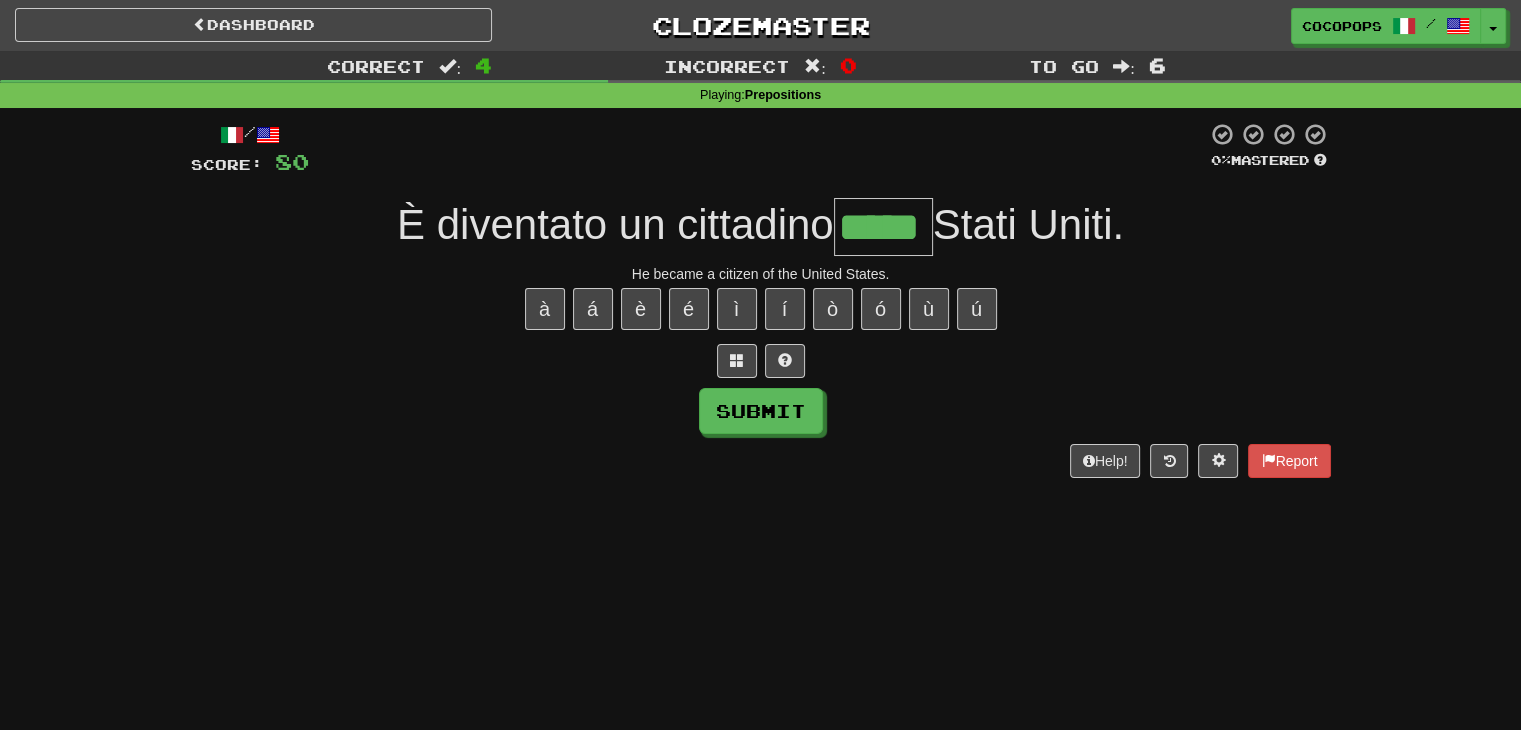 type on "*****" 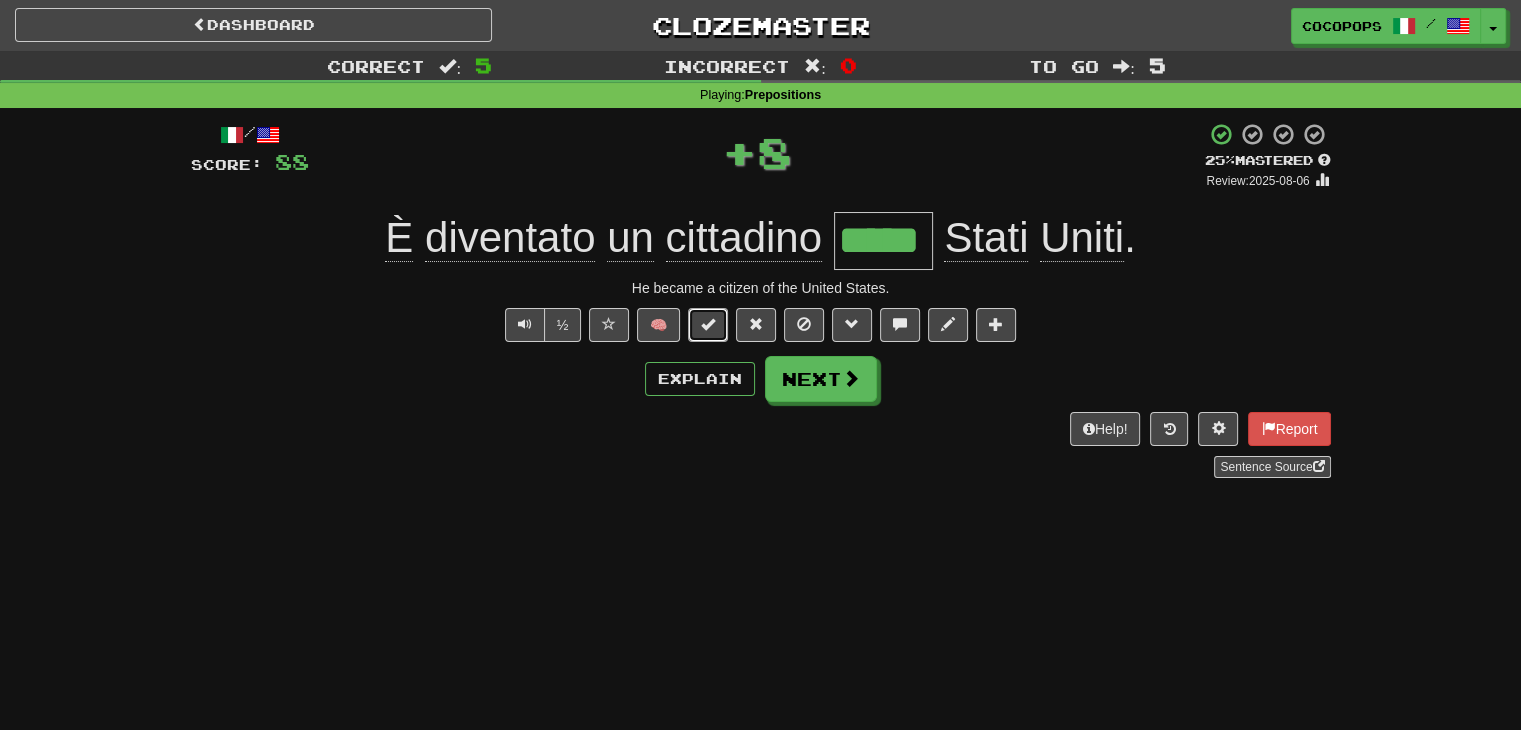 click at bounding box center (708, 324) 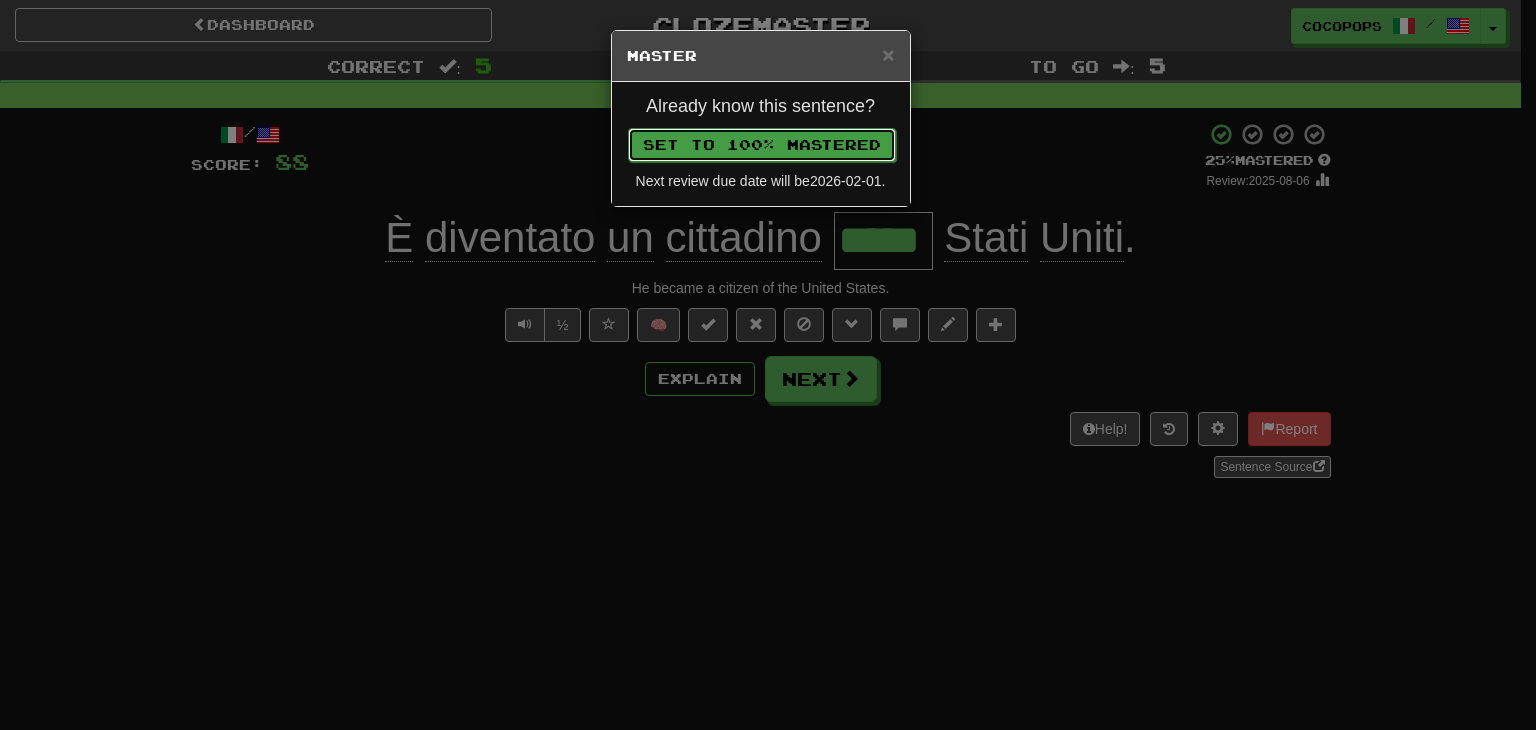 click on "Set to 100% Mastered" at bounding box center [762, 145] 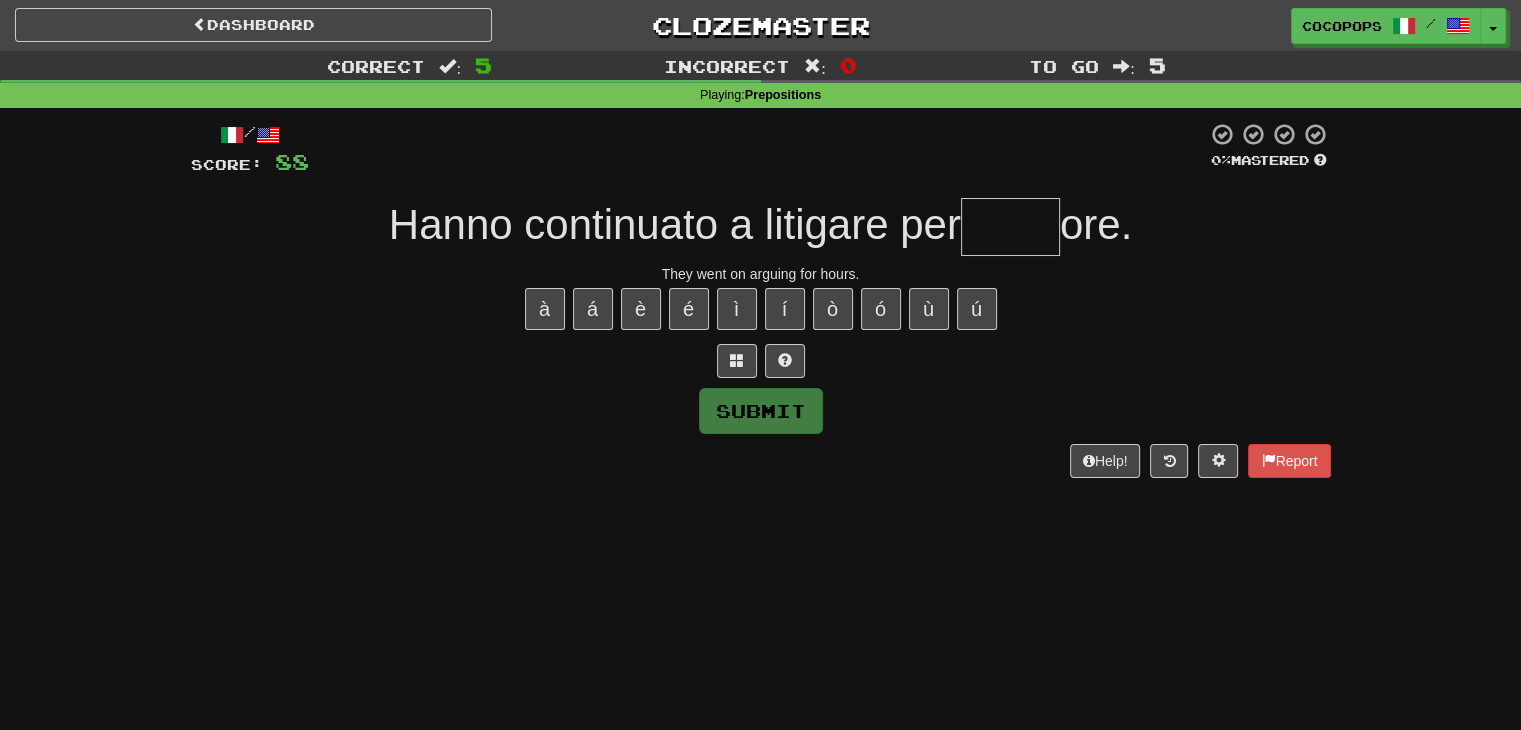 type on "*" 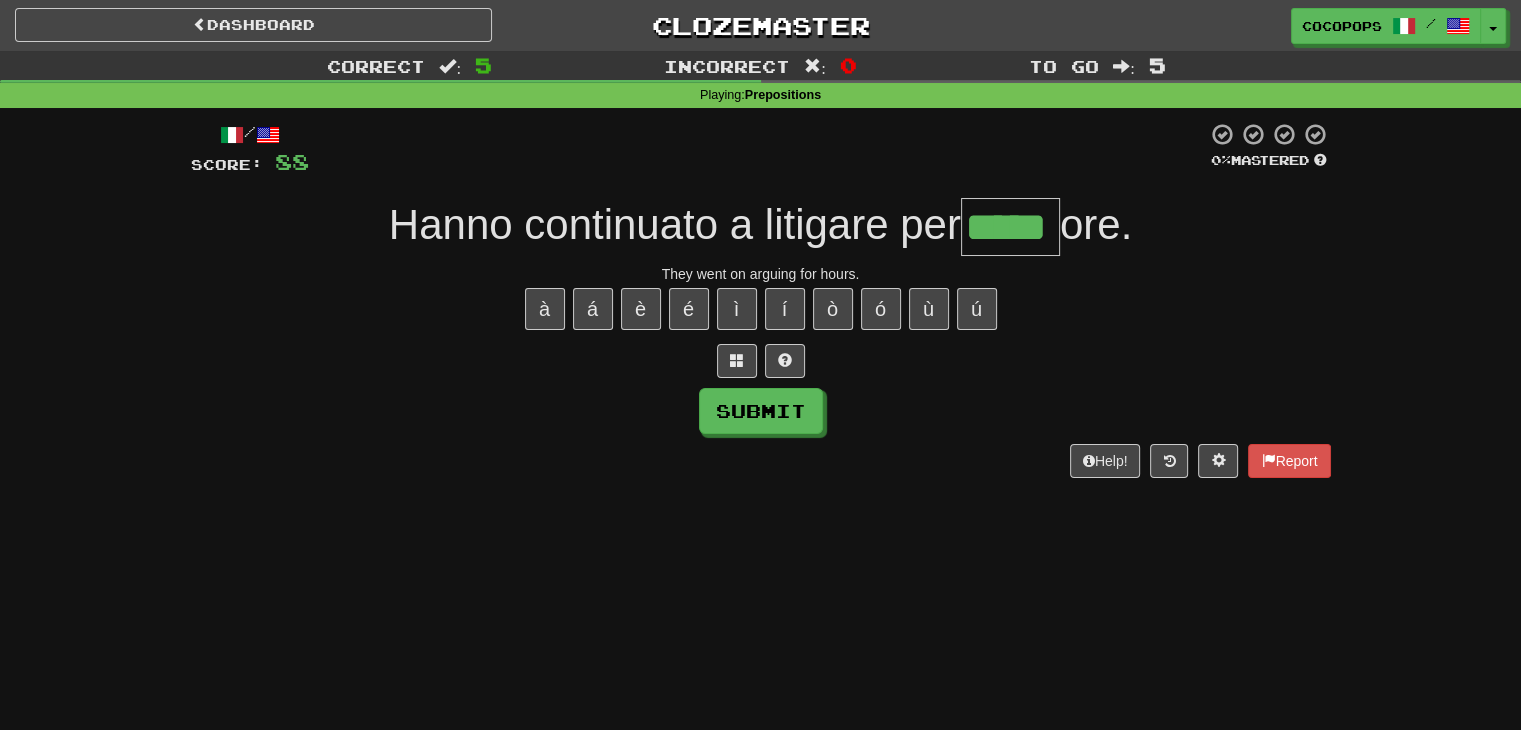 type on "*****" 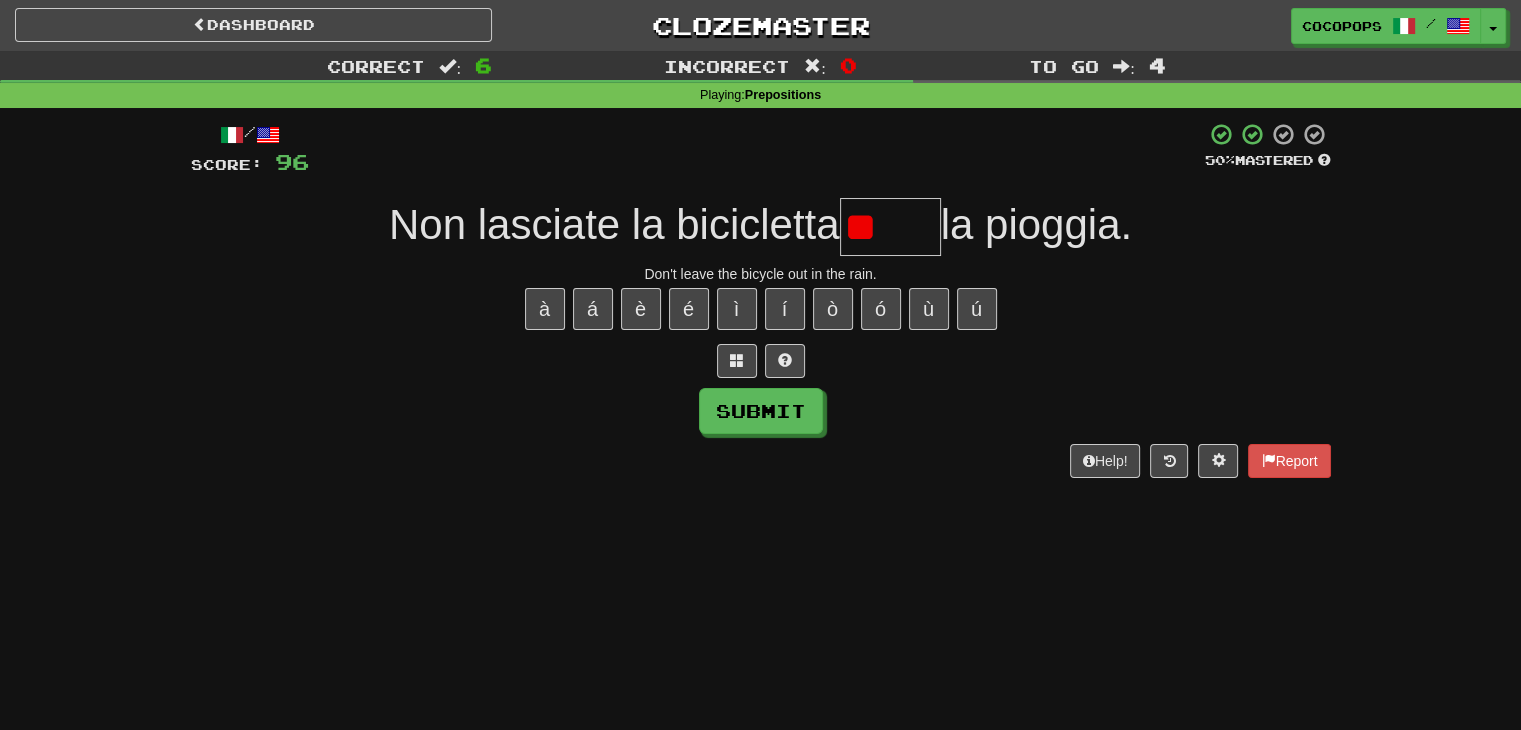 type on "*" 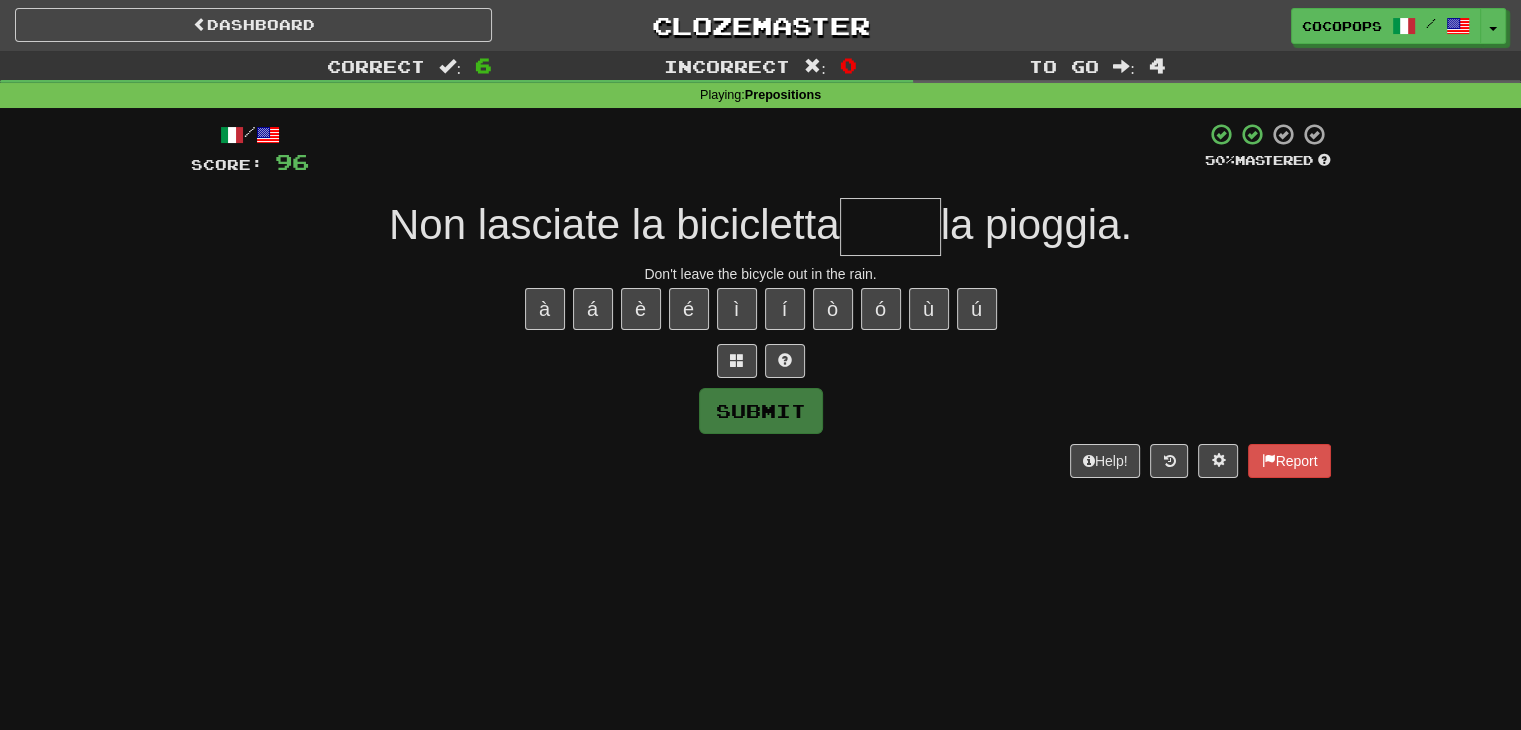 type on "*" 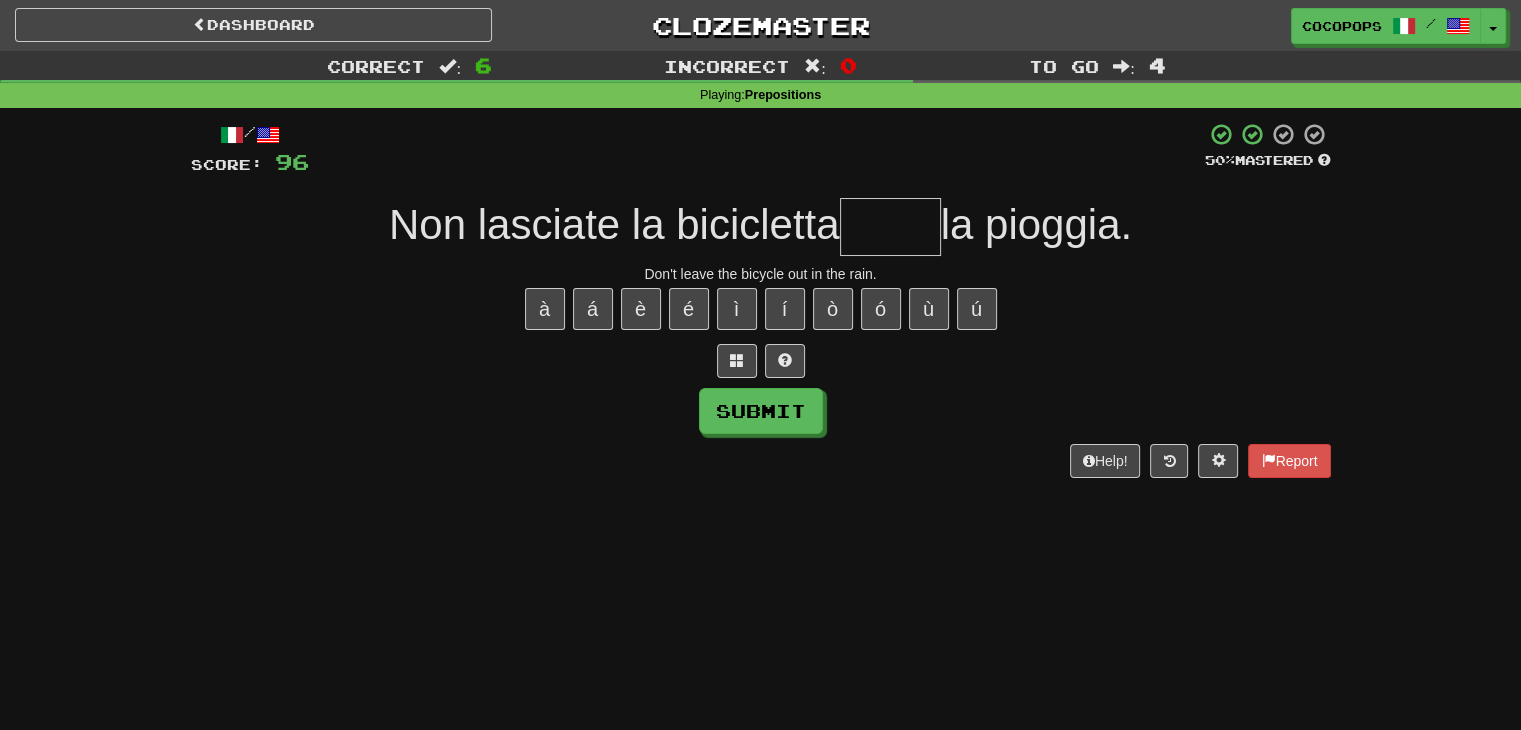 type on "*" 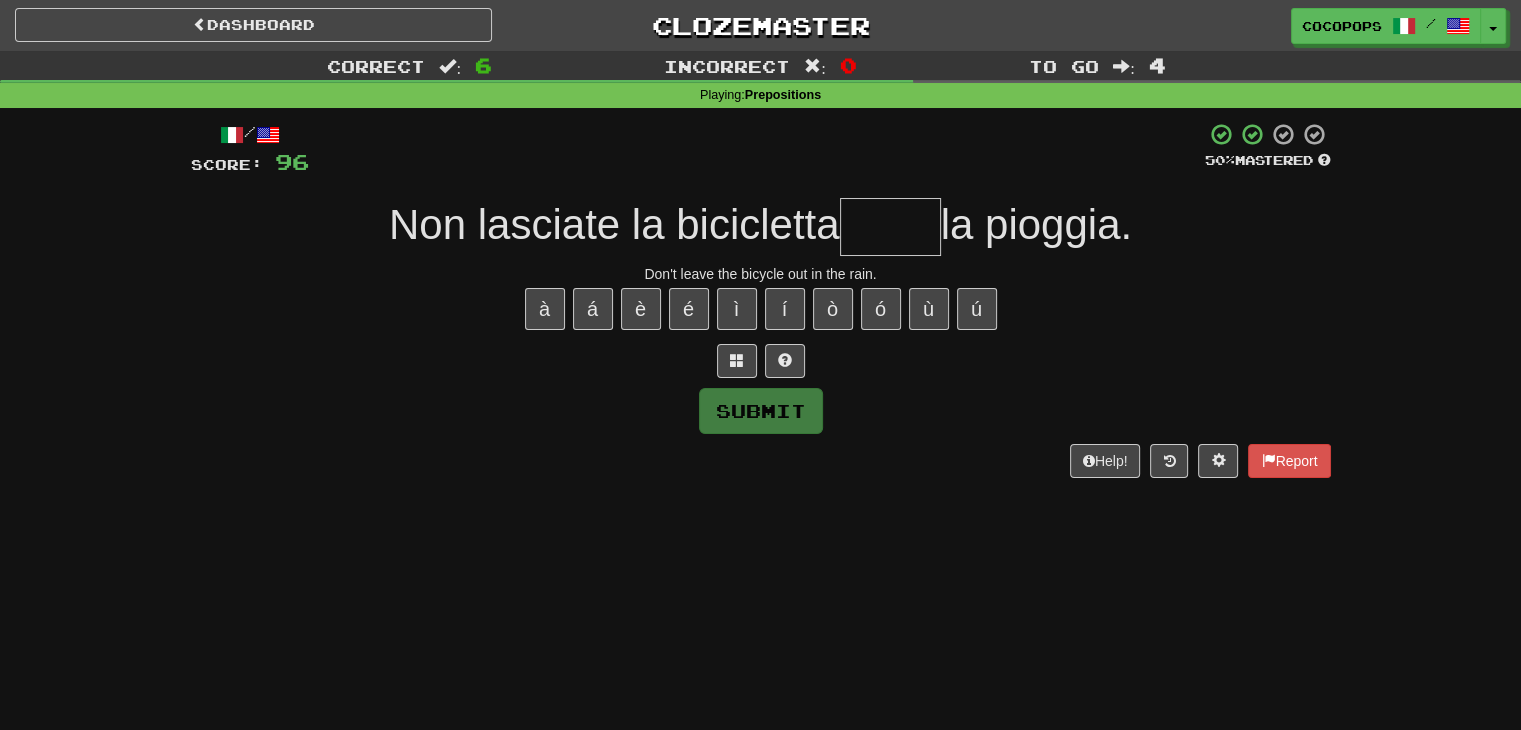 type on "*" 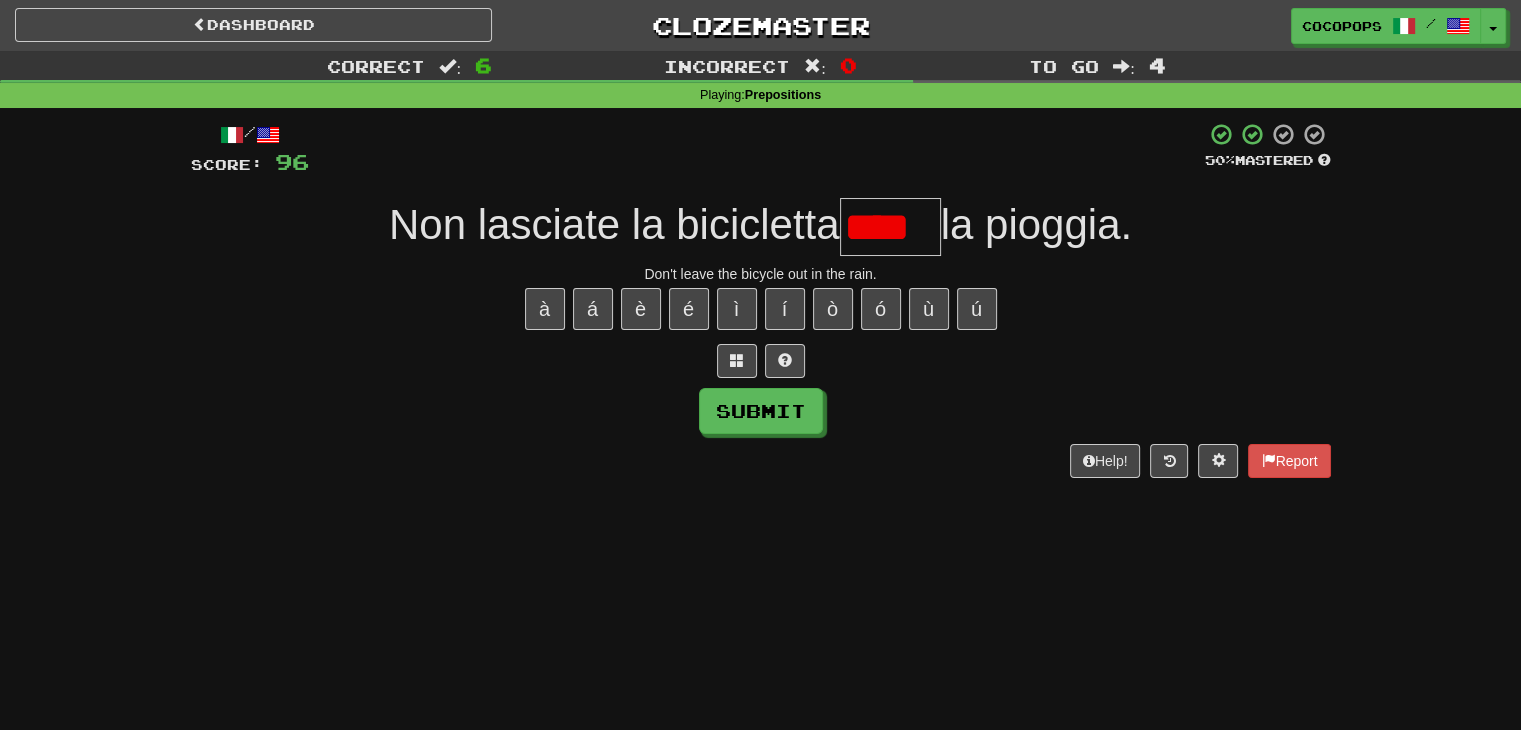 scroll, scrollTop: 0, scrollLeft: 0, axis: both 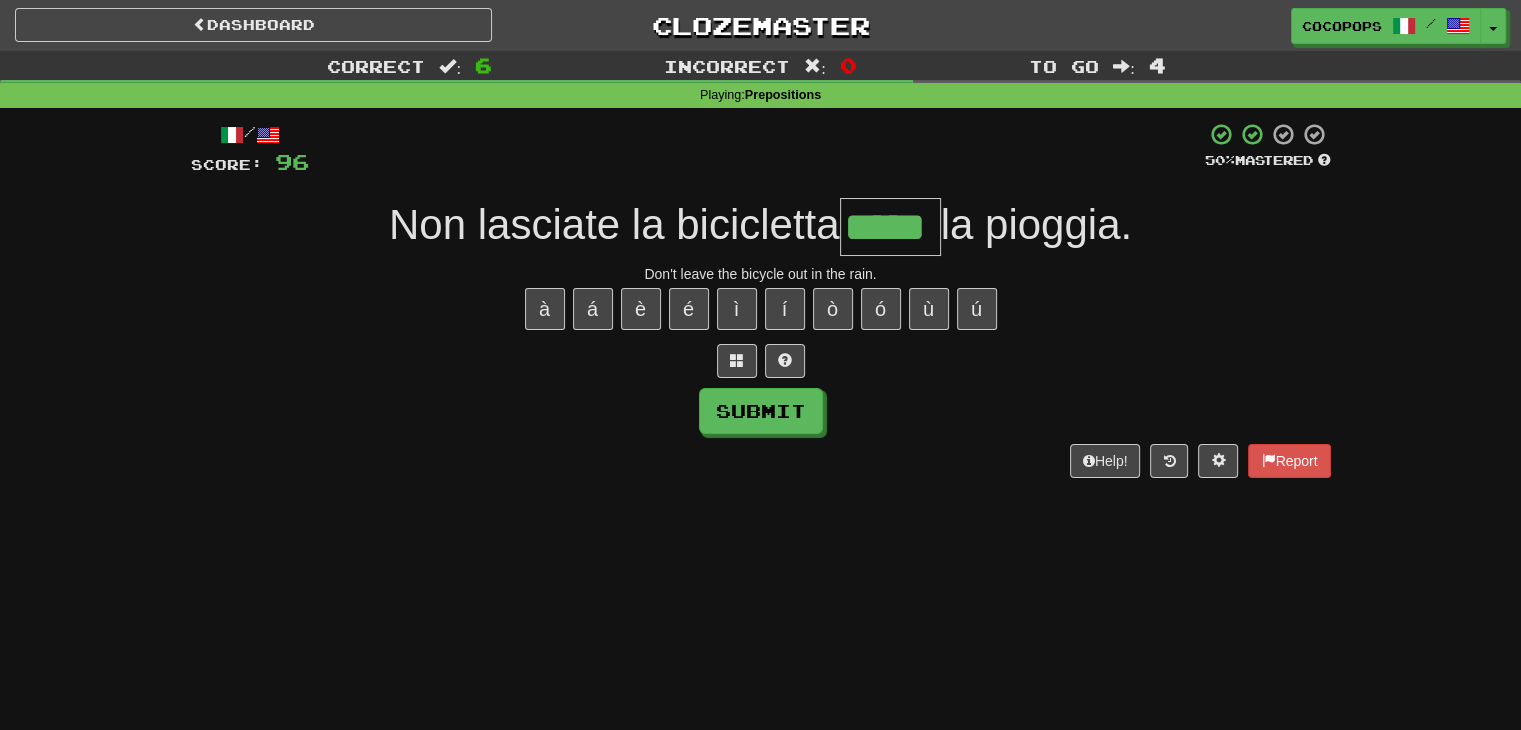 type on "*****" 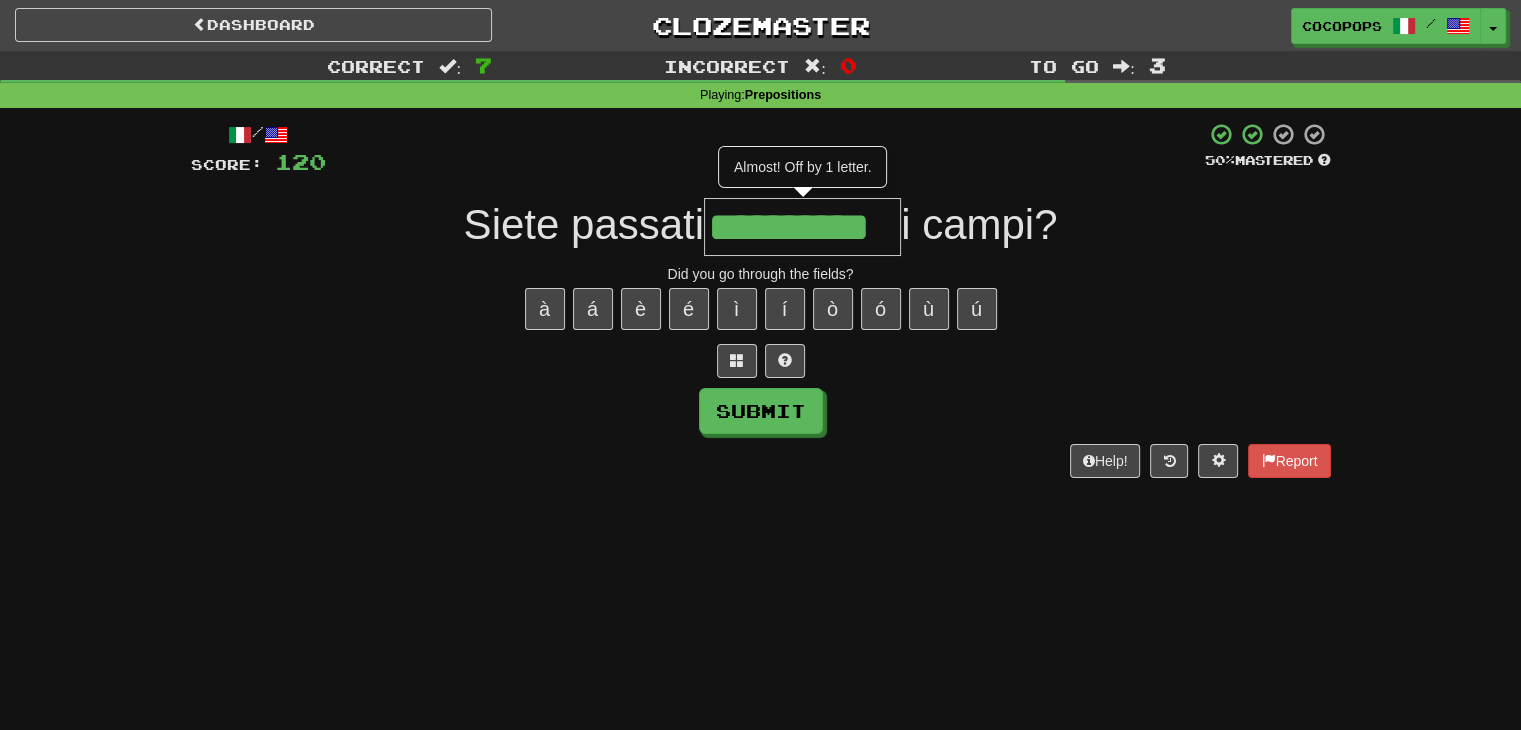 type on "**********" 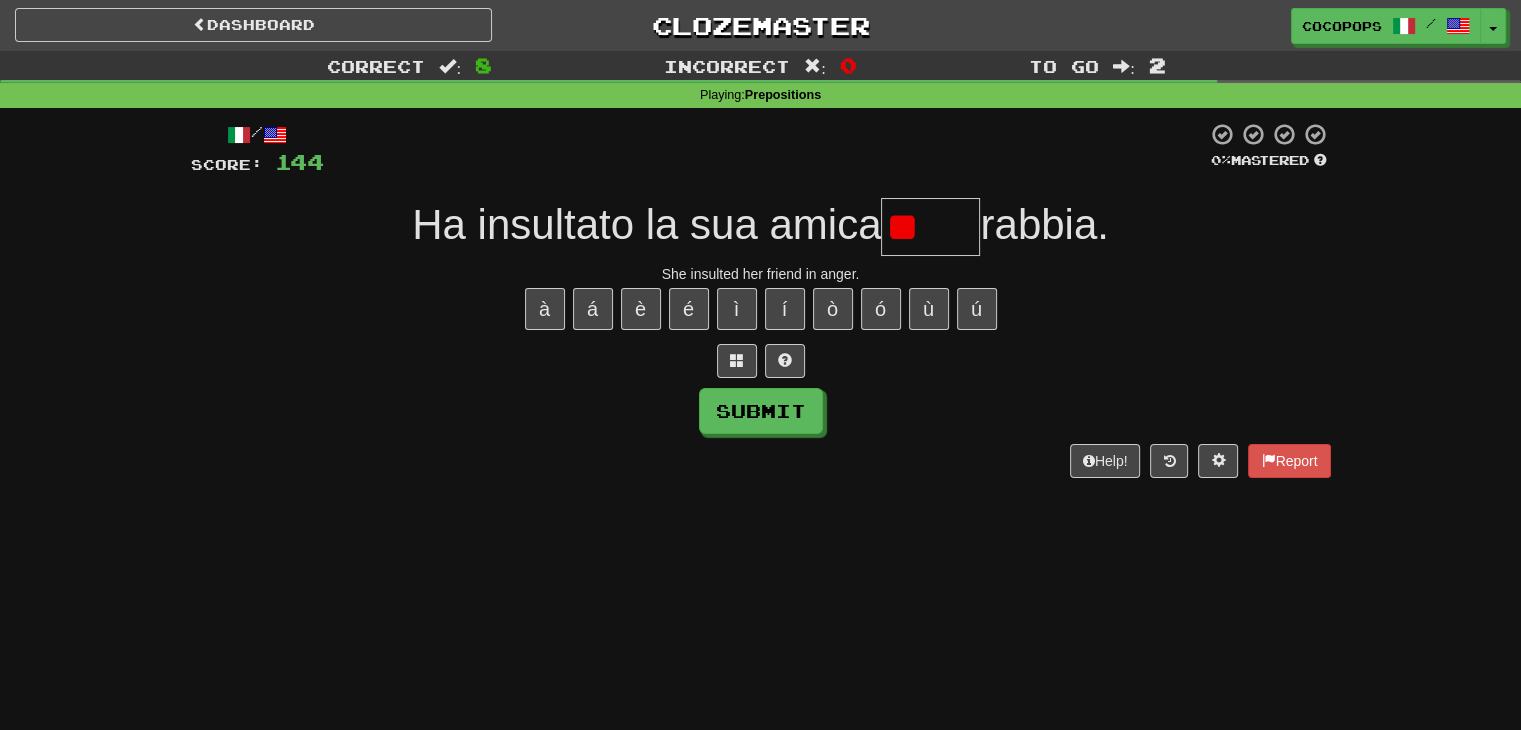 type on "*" 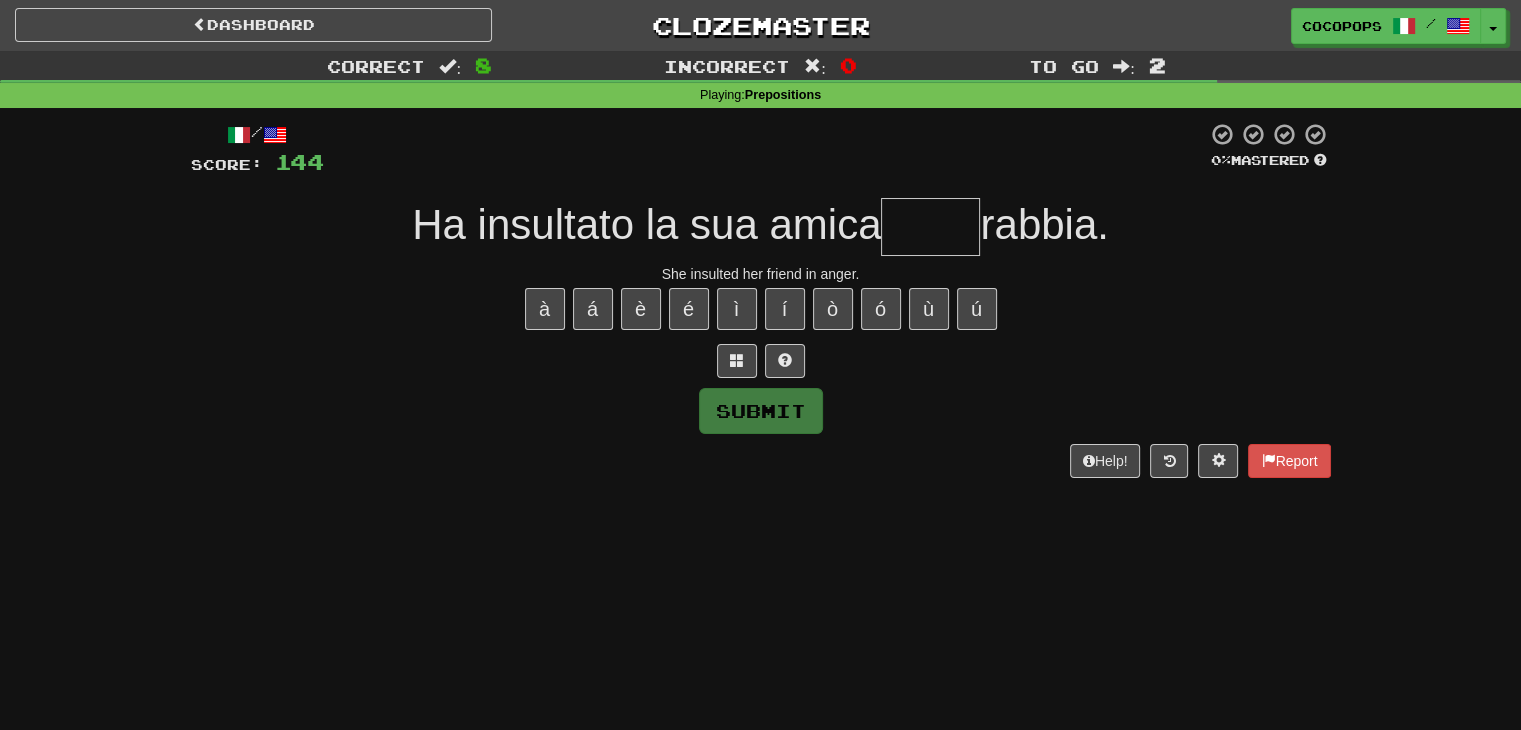type on "*" 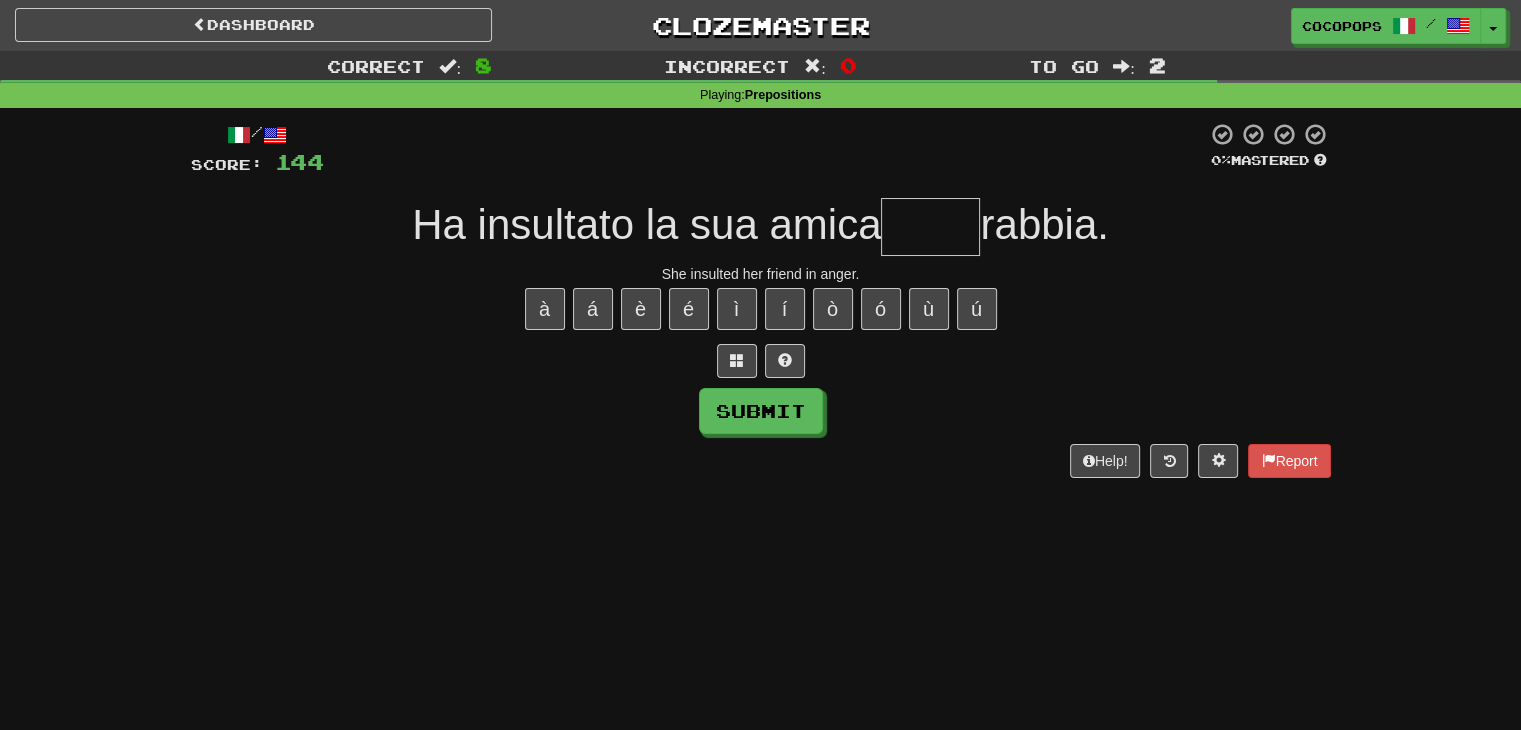 type on "*" 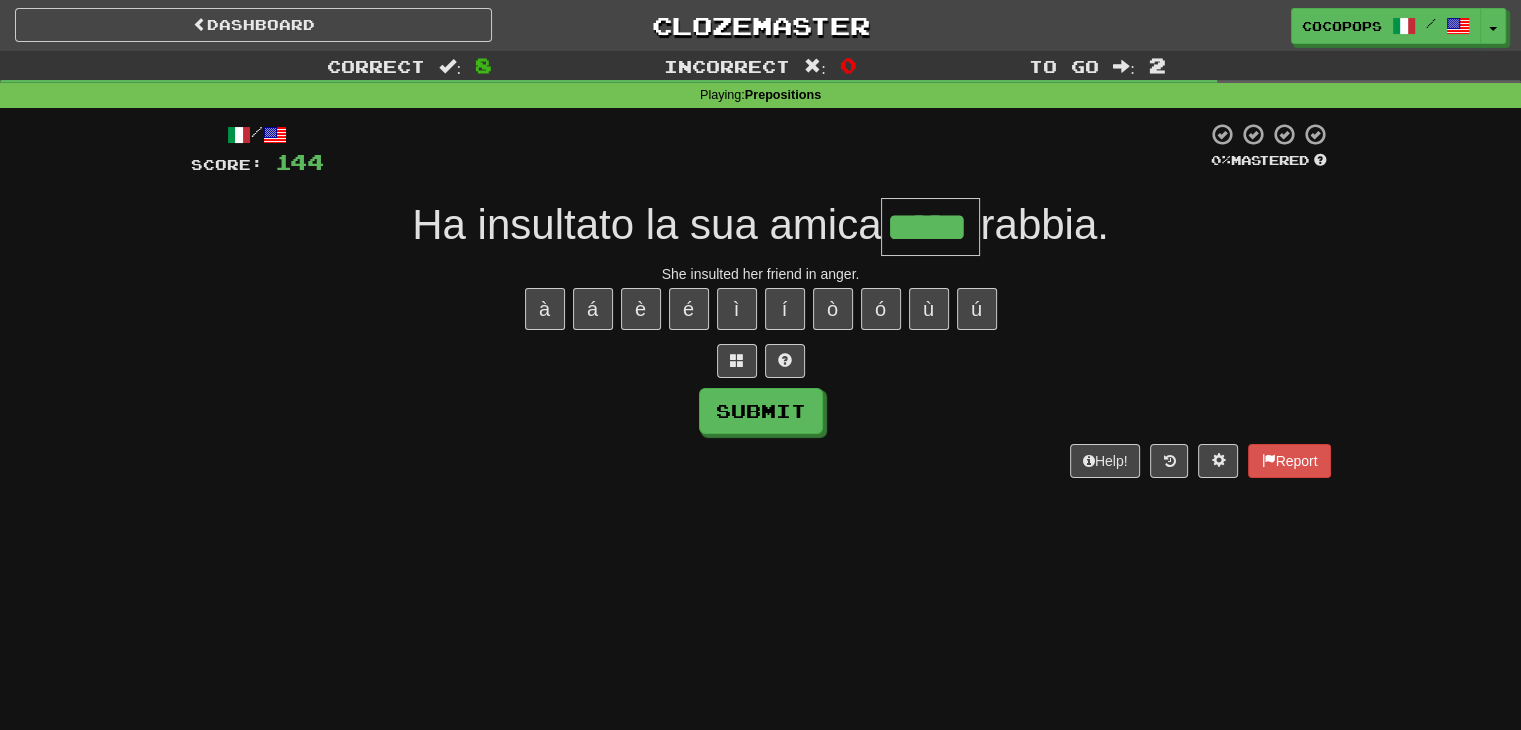 type on "*****" 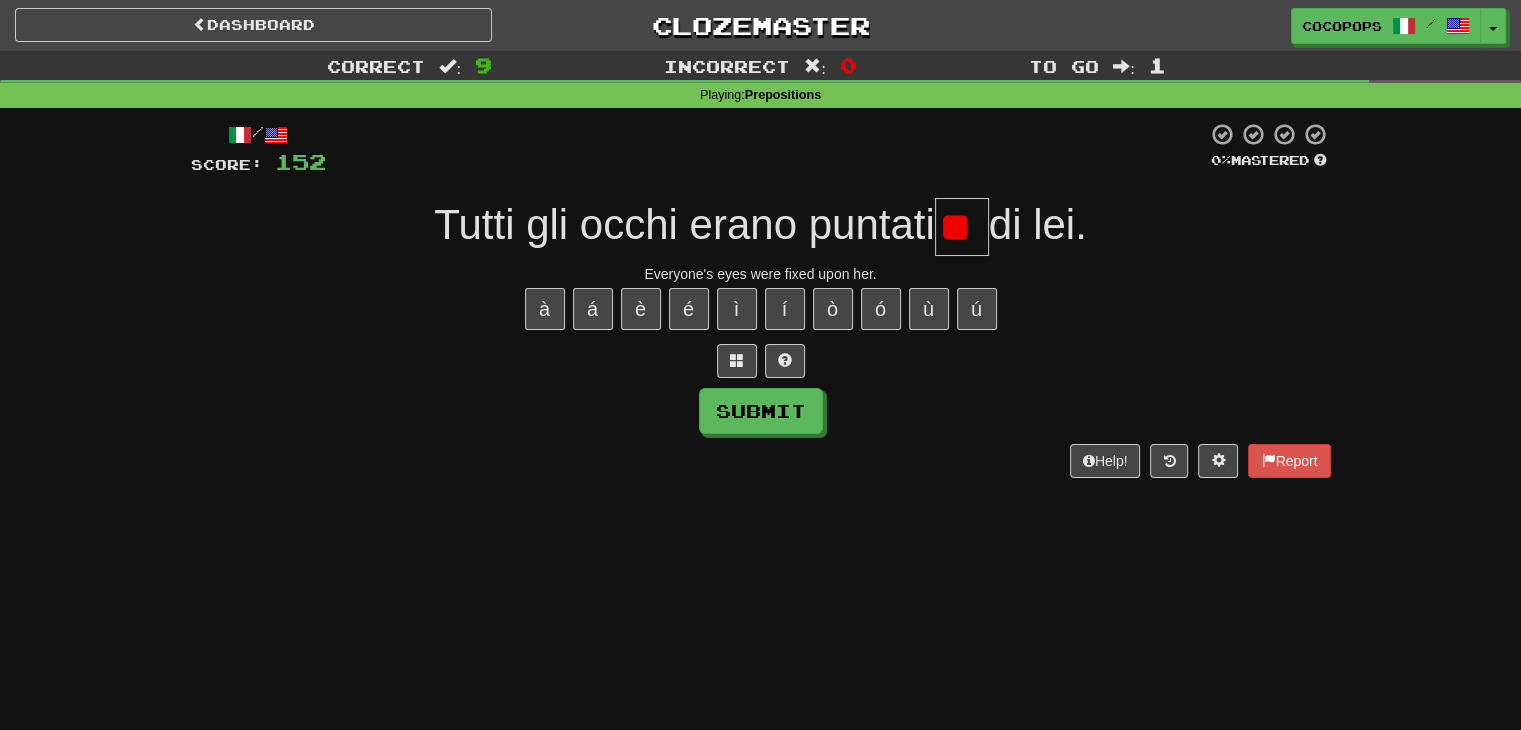 type on "*" 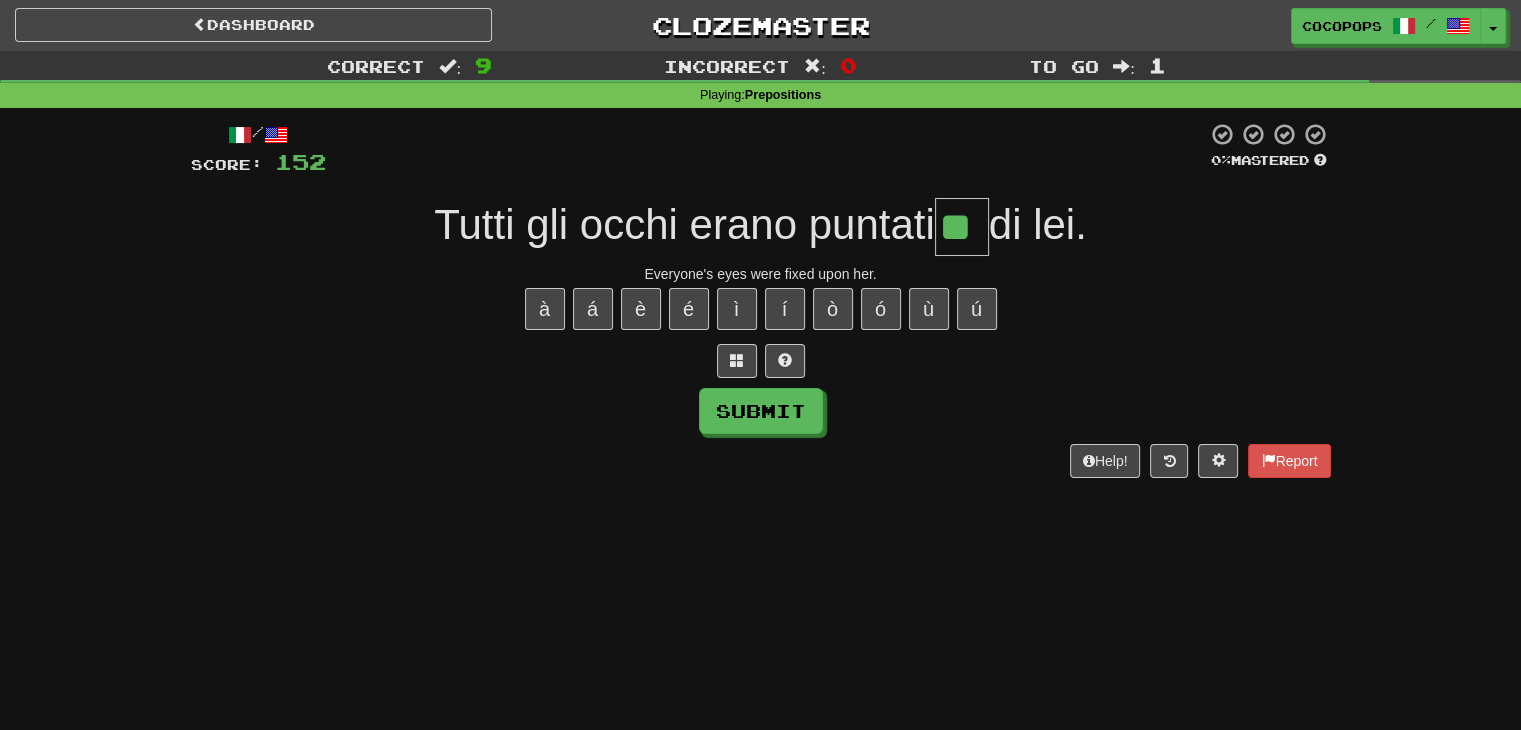 type on "**" 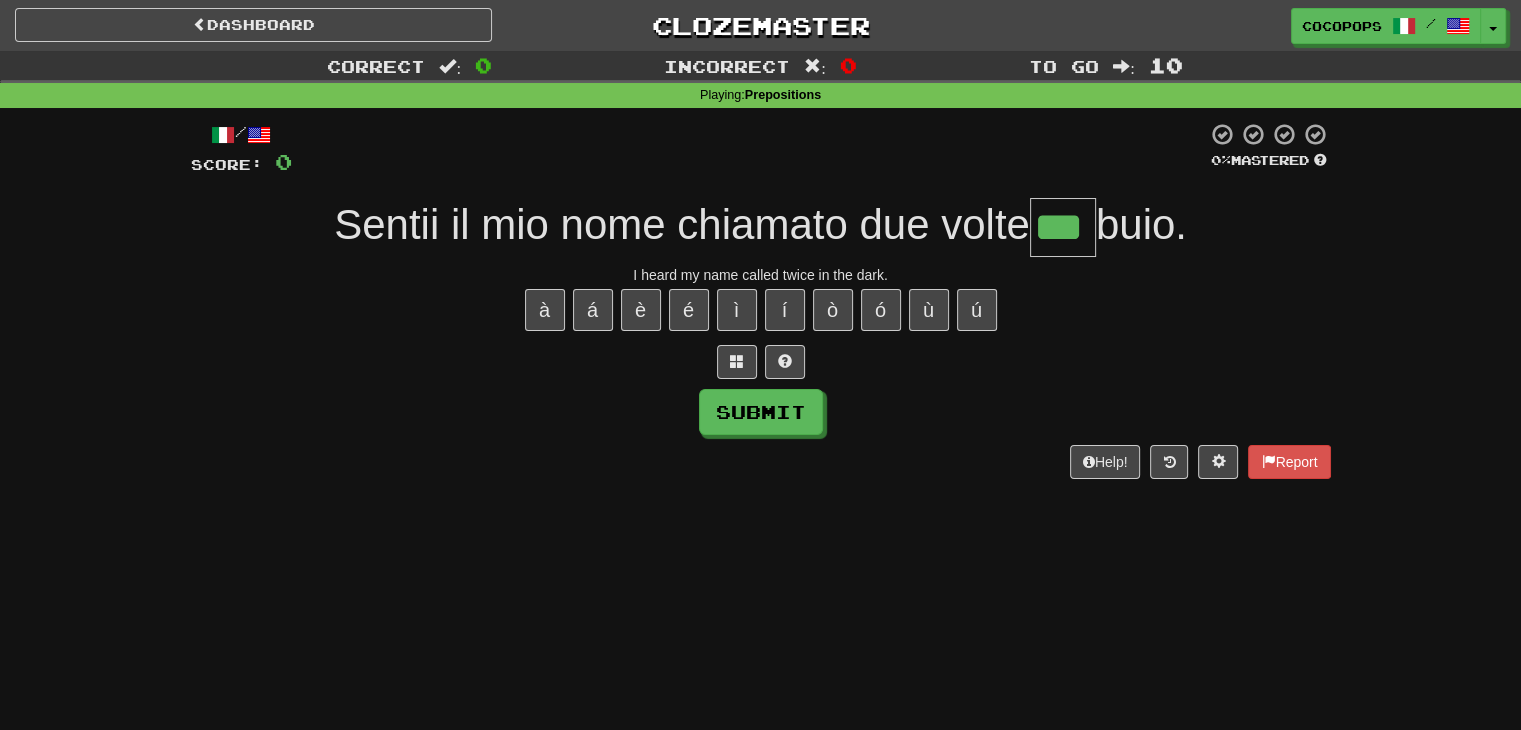 type on "***" 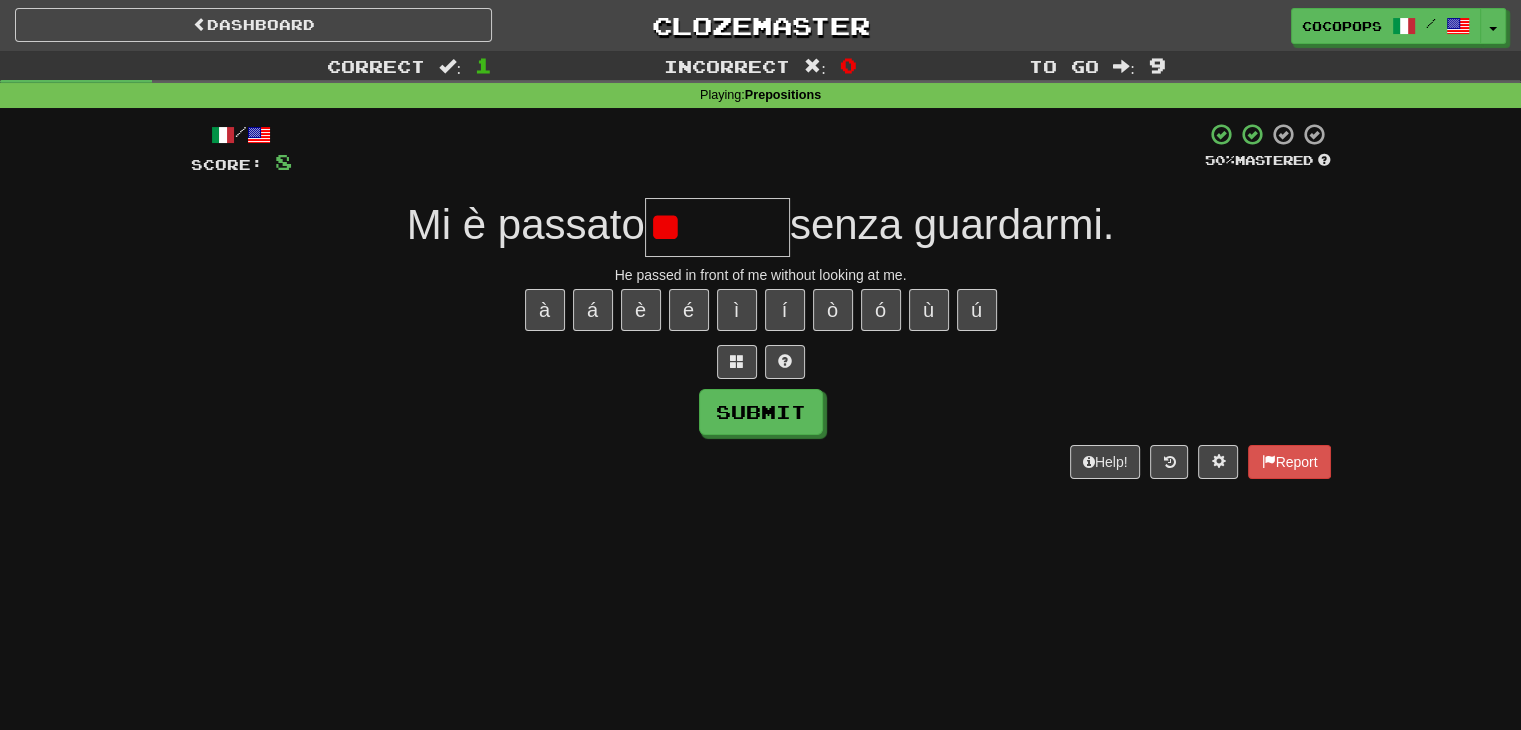 type on "*" 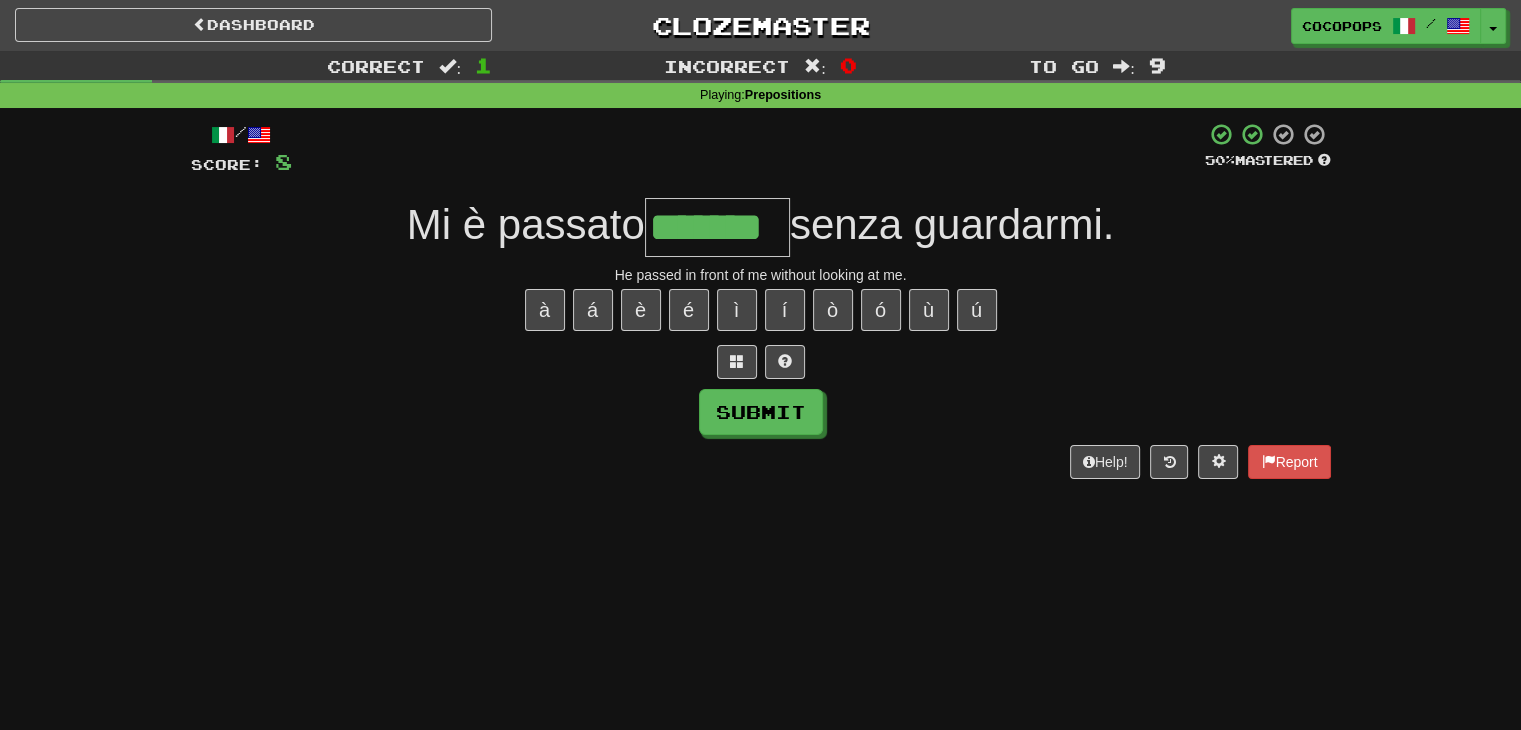 type on "*******" 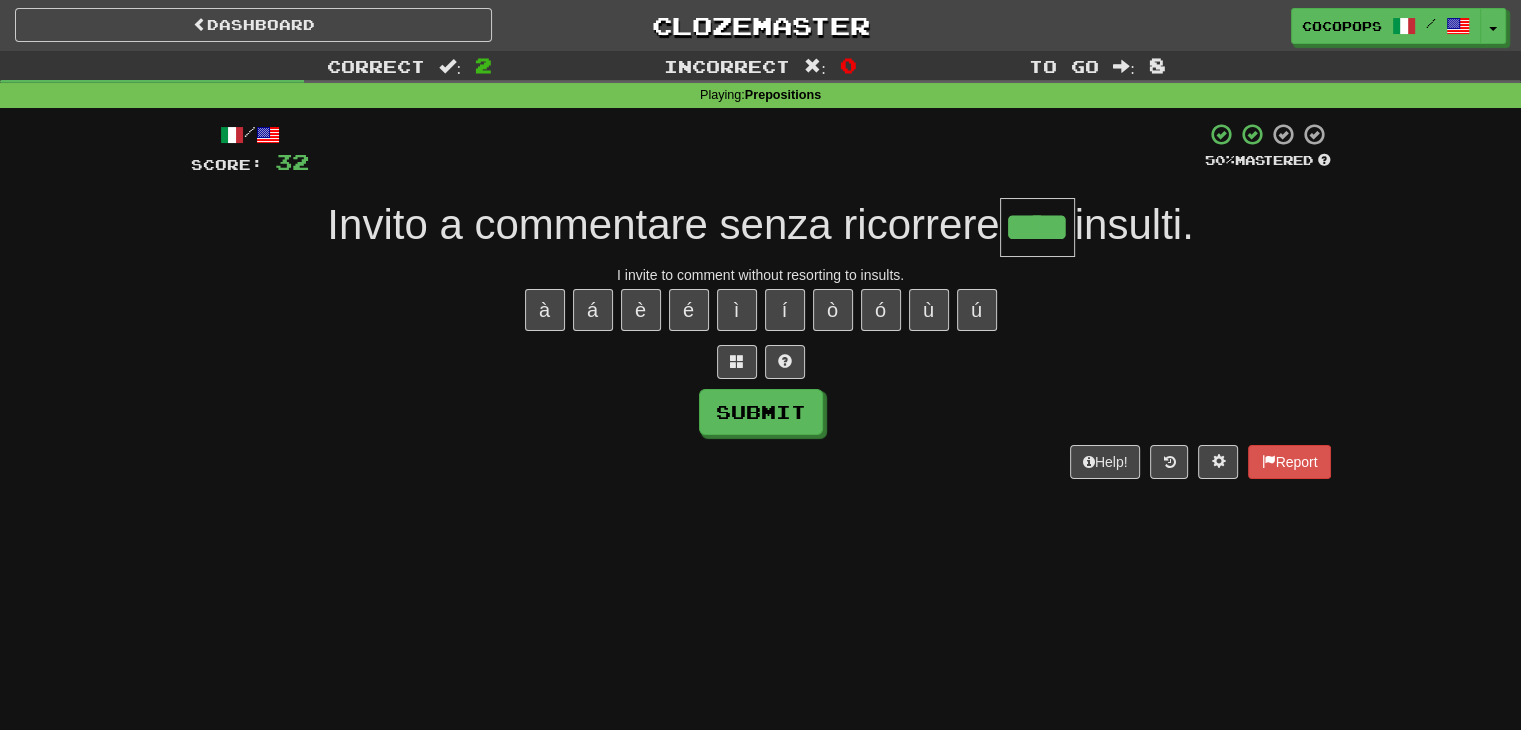 type on "****" 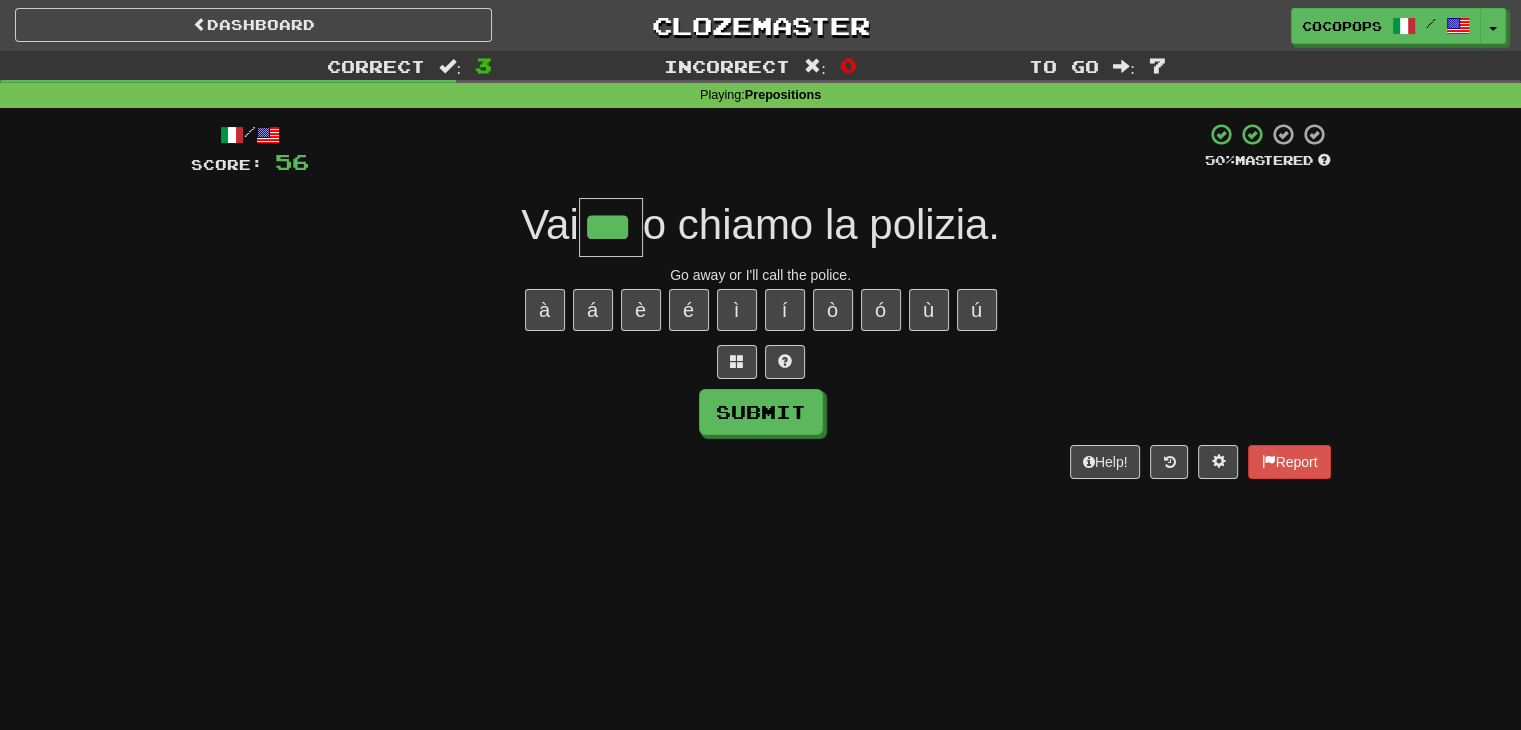 type on "***" 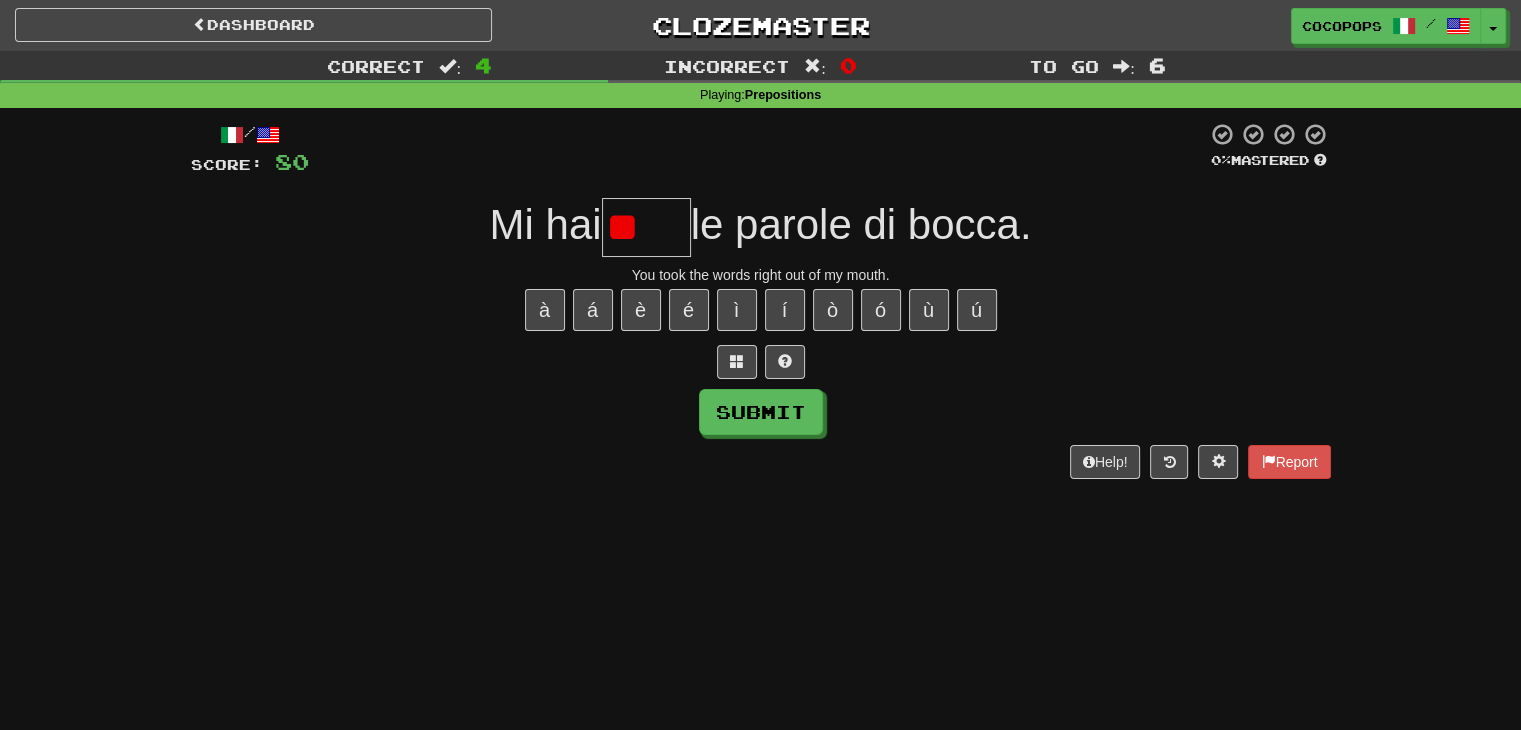 type on "*" 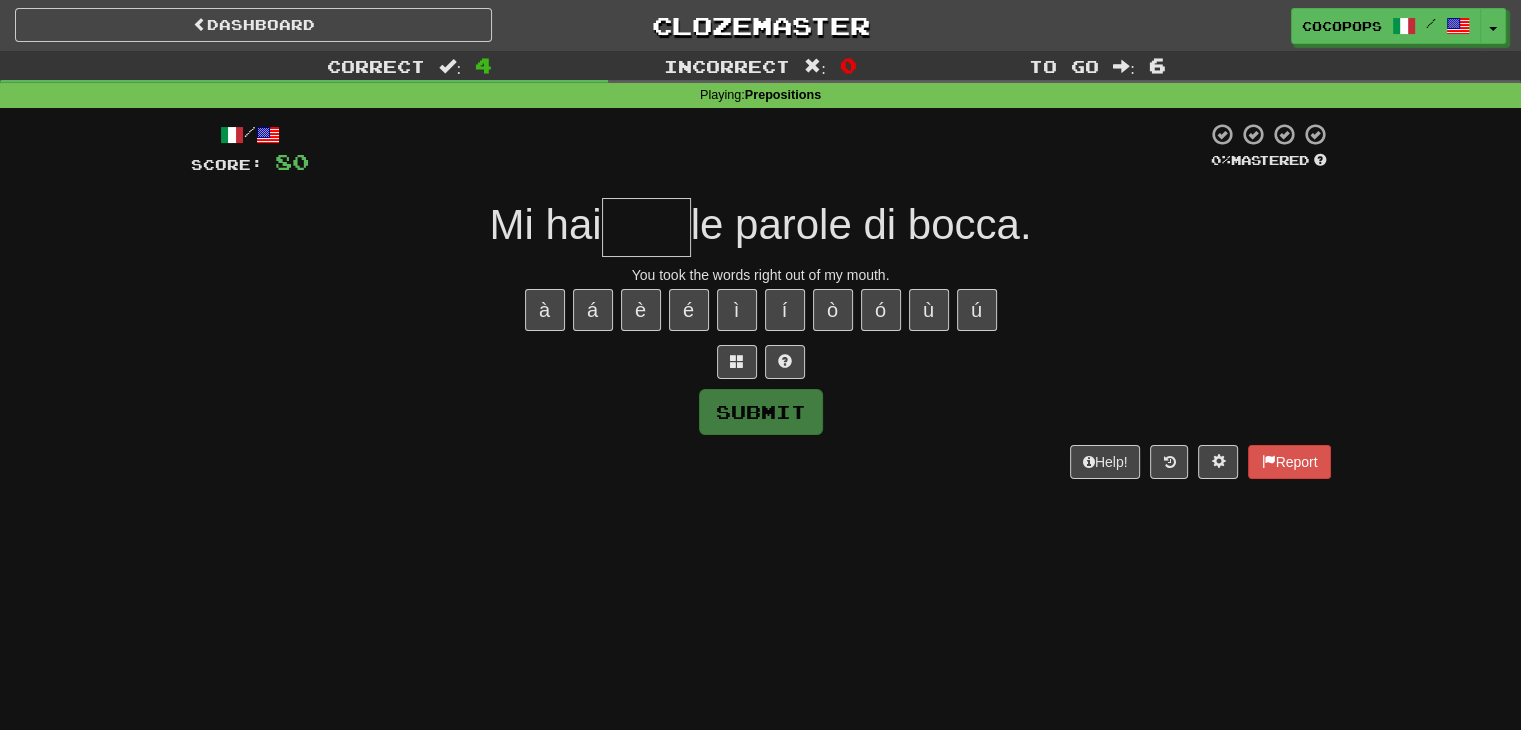 type on "*" 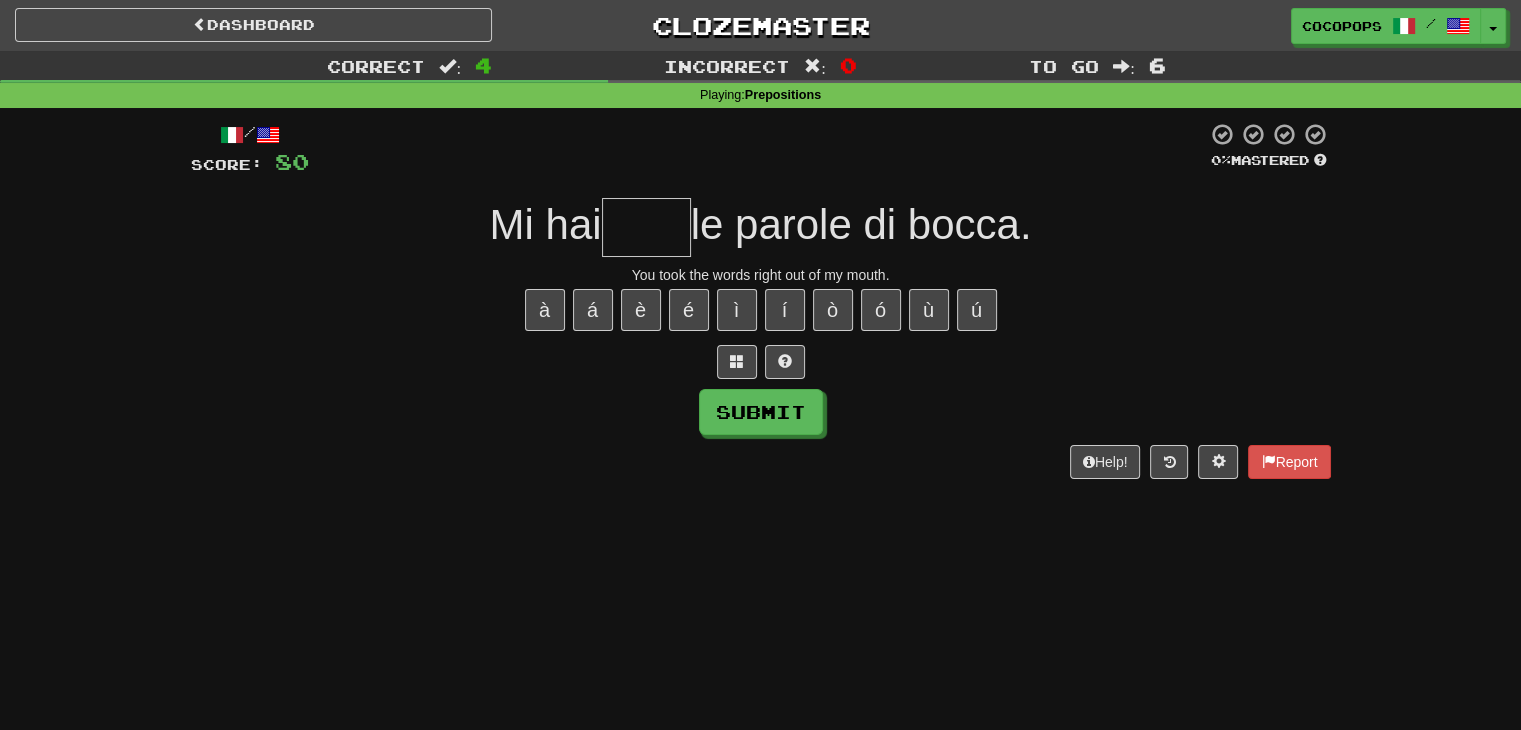 type on "*" 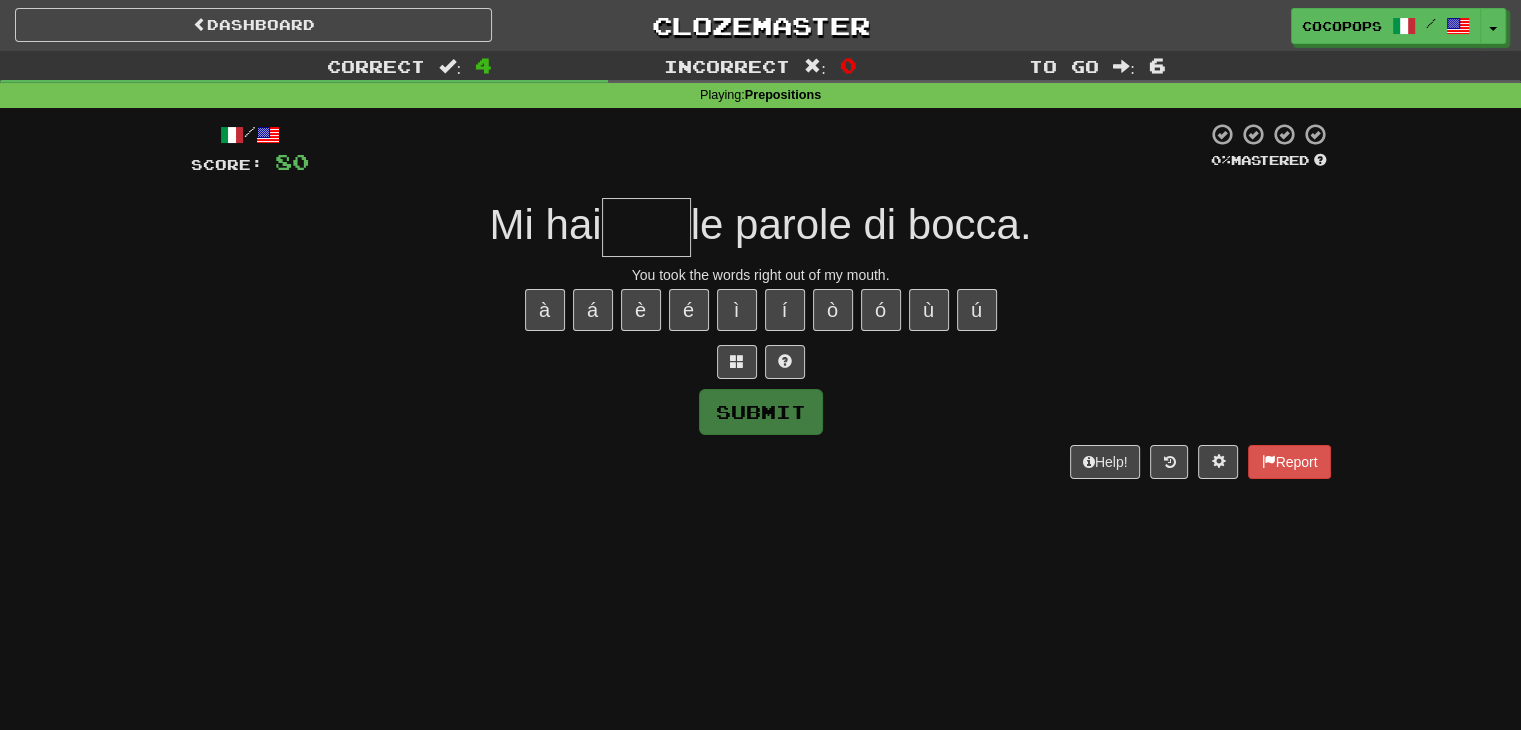 type on "*" 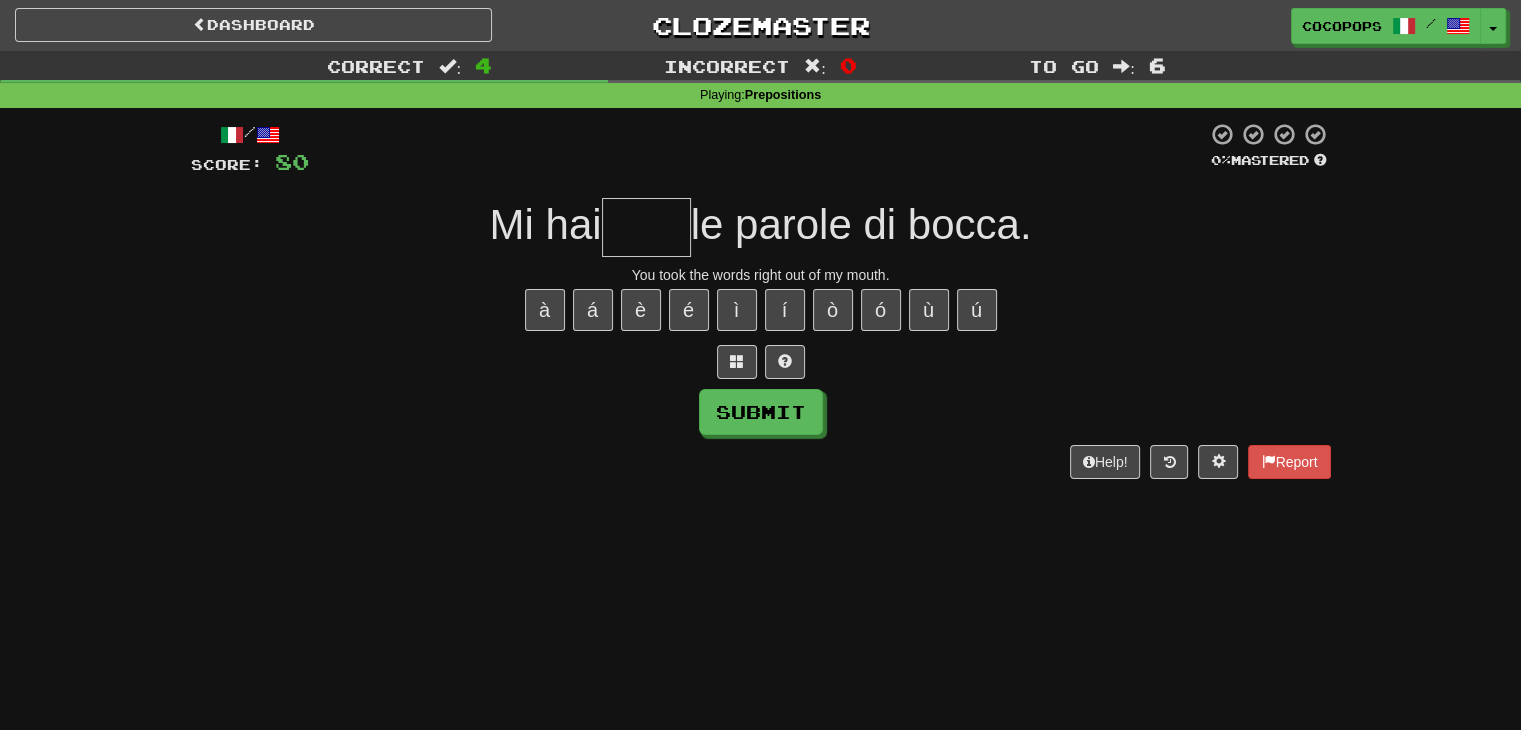 type on "*" 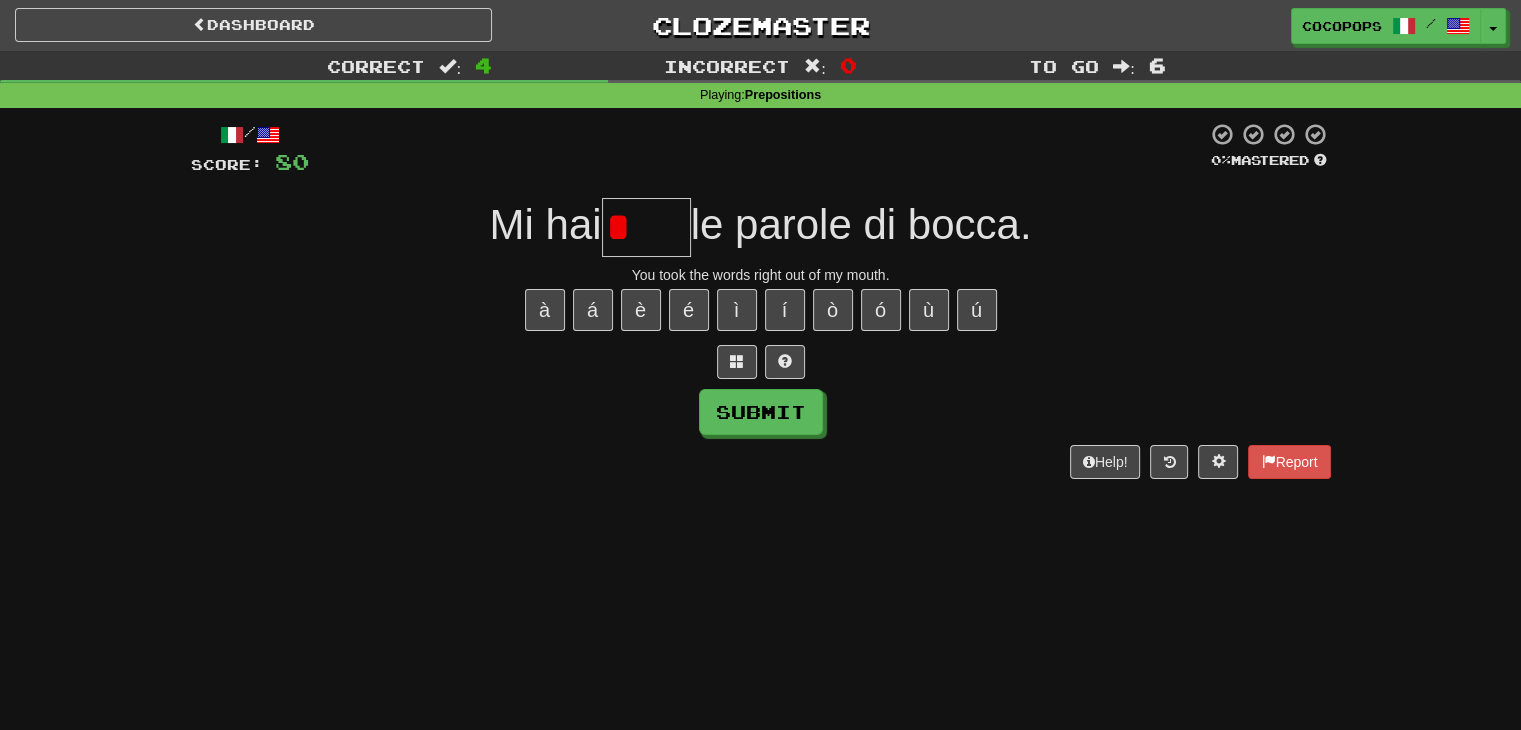 type 